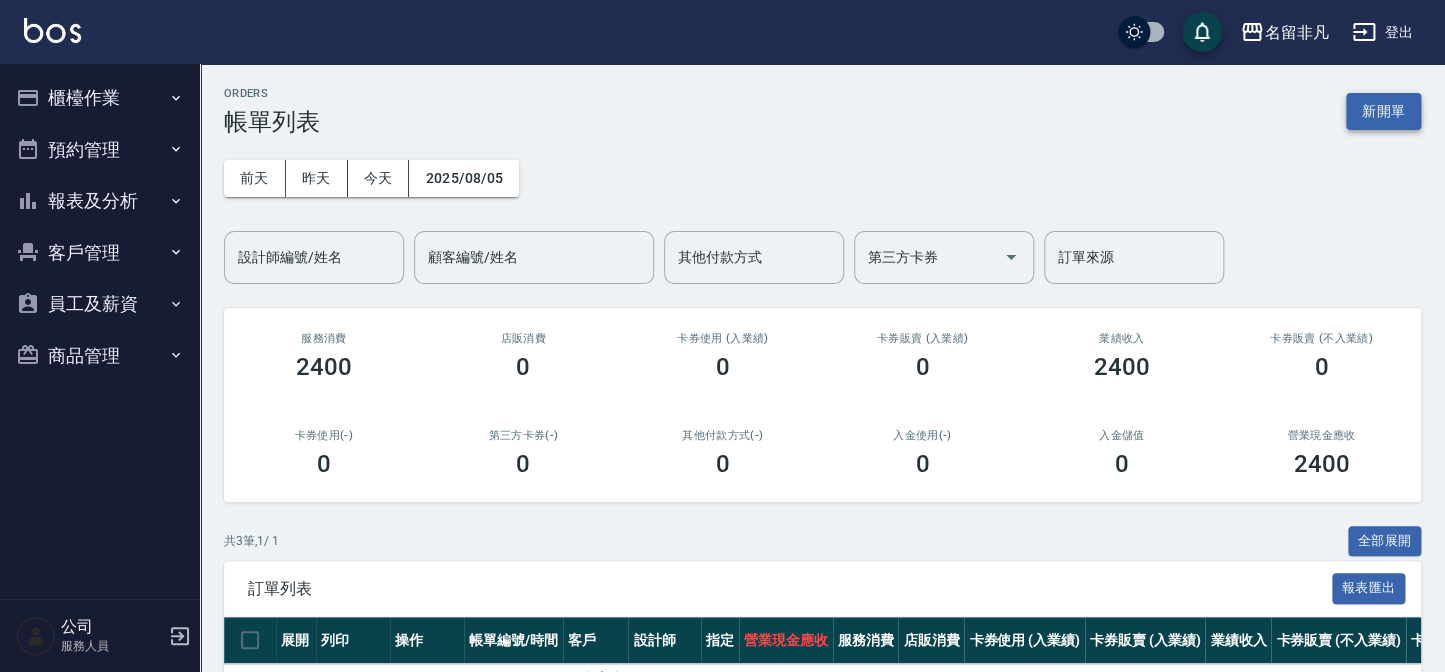 scroll, scrollTop: 0, scrollLeft: 0, axis: both 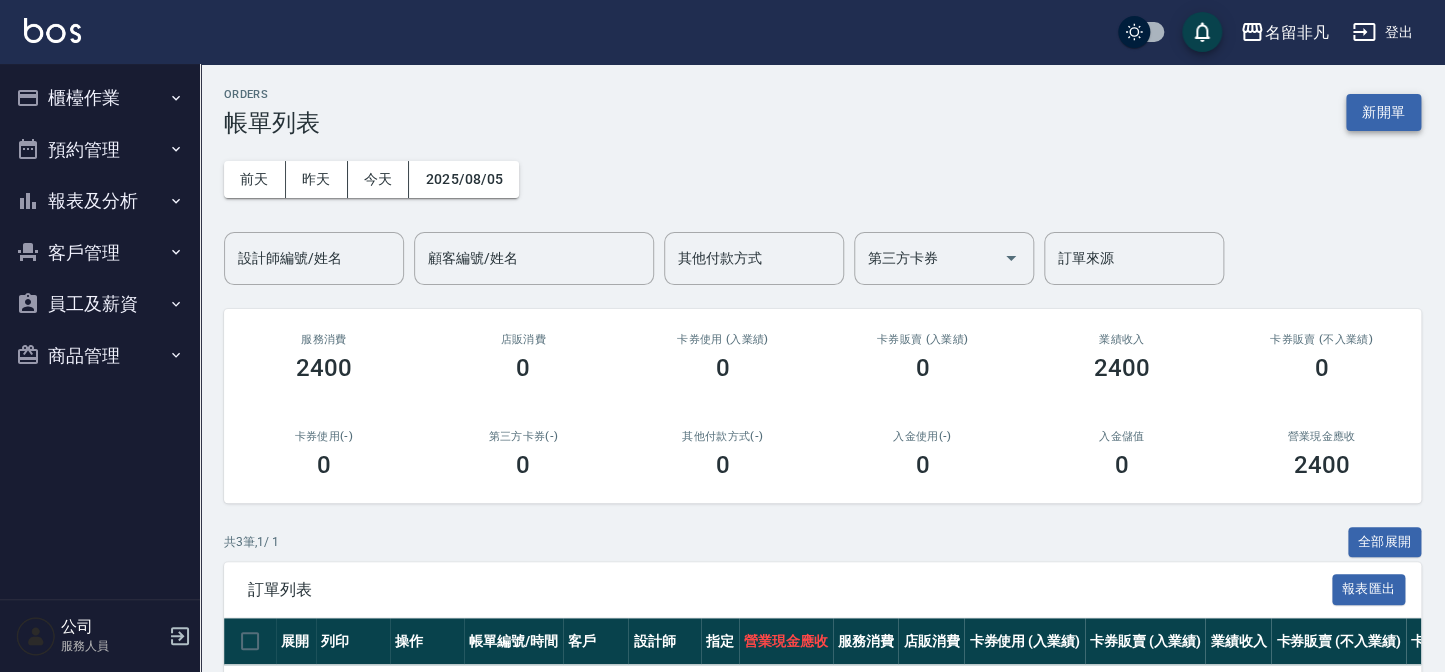 click on "新開單" at bounding box center [1383, 112] 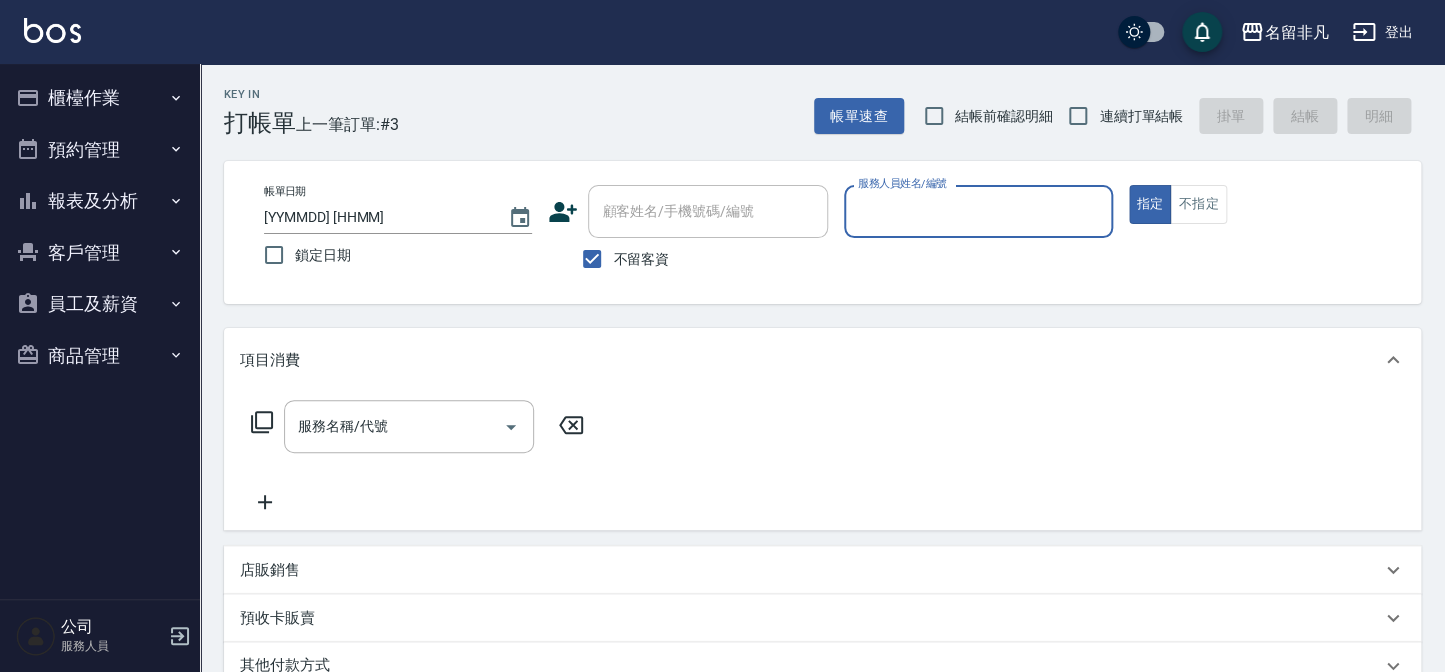 click on "服務人員姓名/編號" at bounding box center [978, 211] 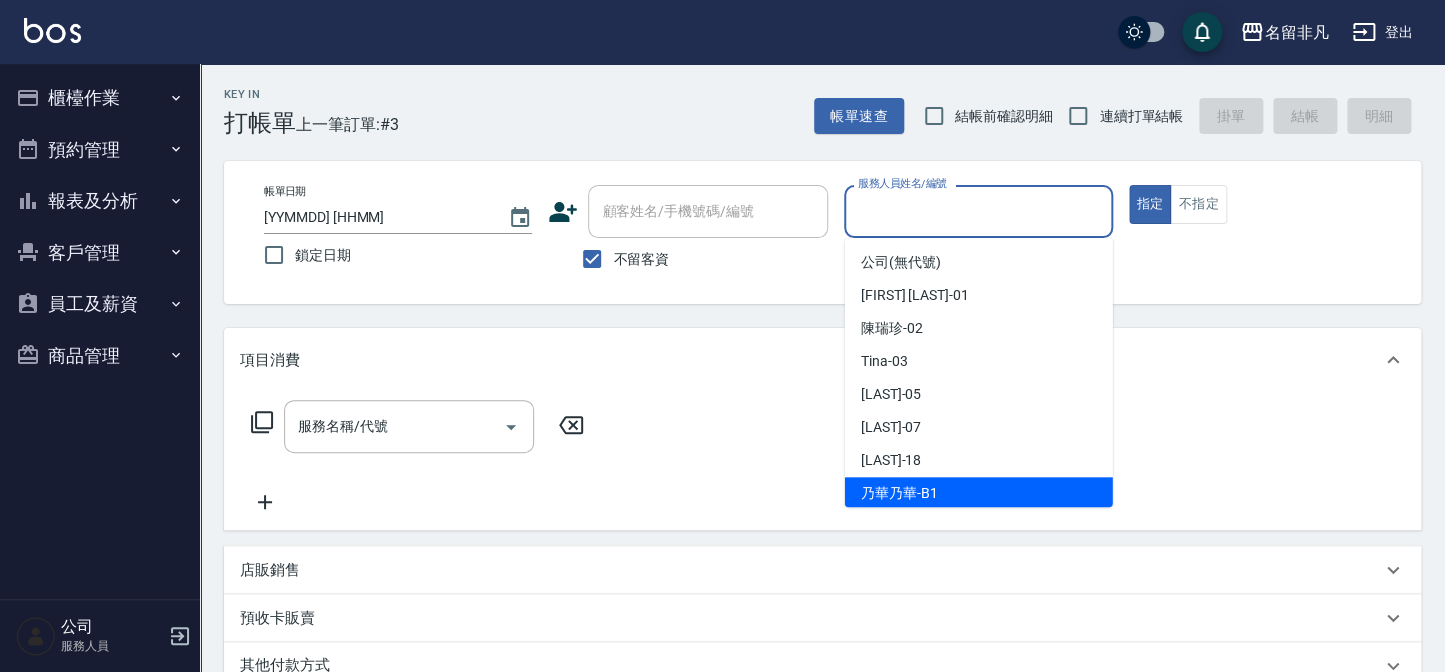 click on "乃華乃華 -B1" at bounding box center [979, 493] 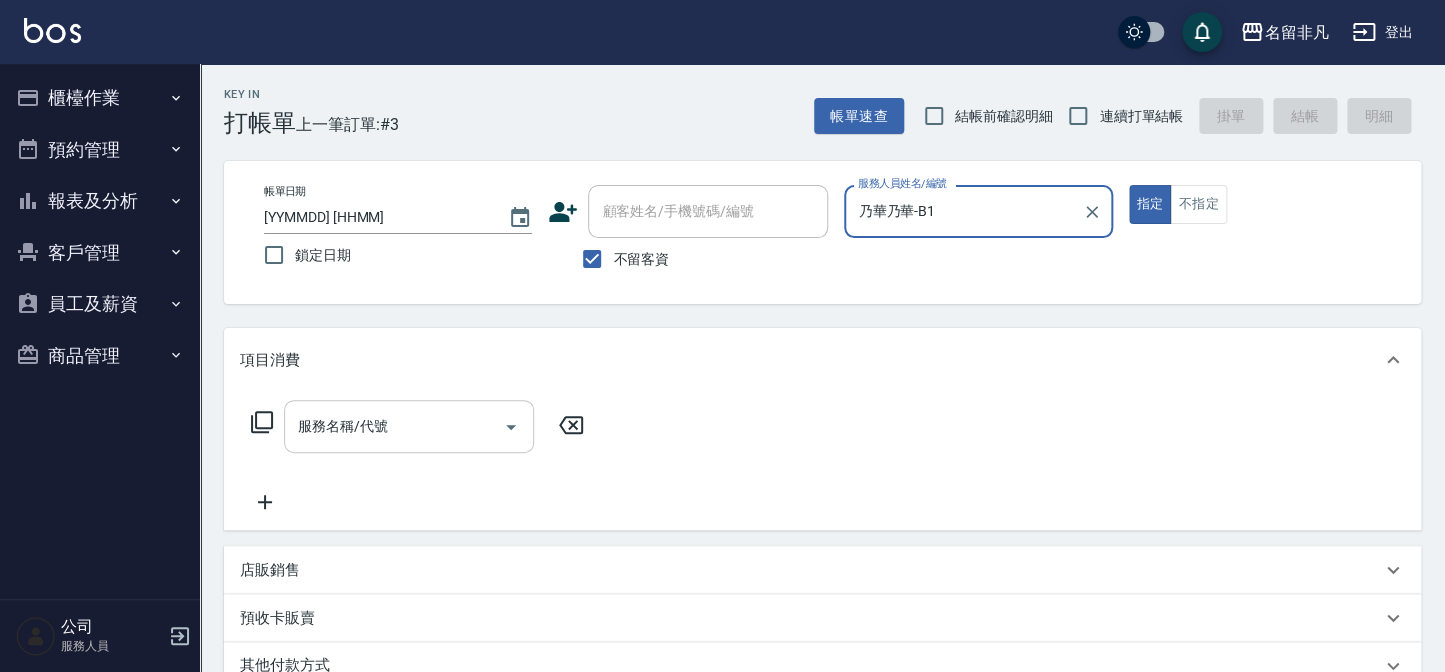 click on "服務名稱/代號" at bounding box center (409, 426) 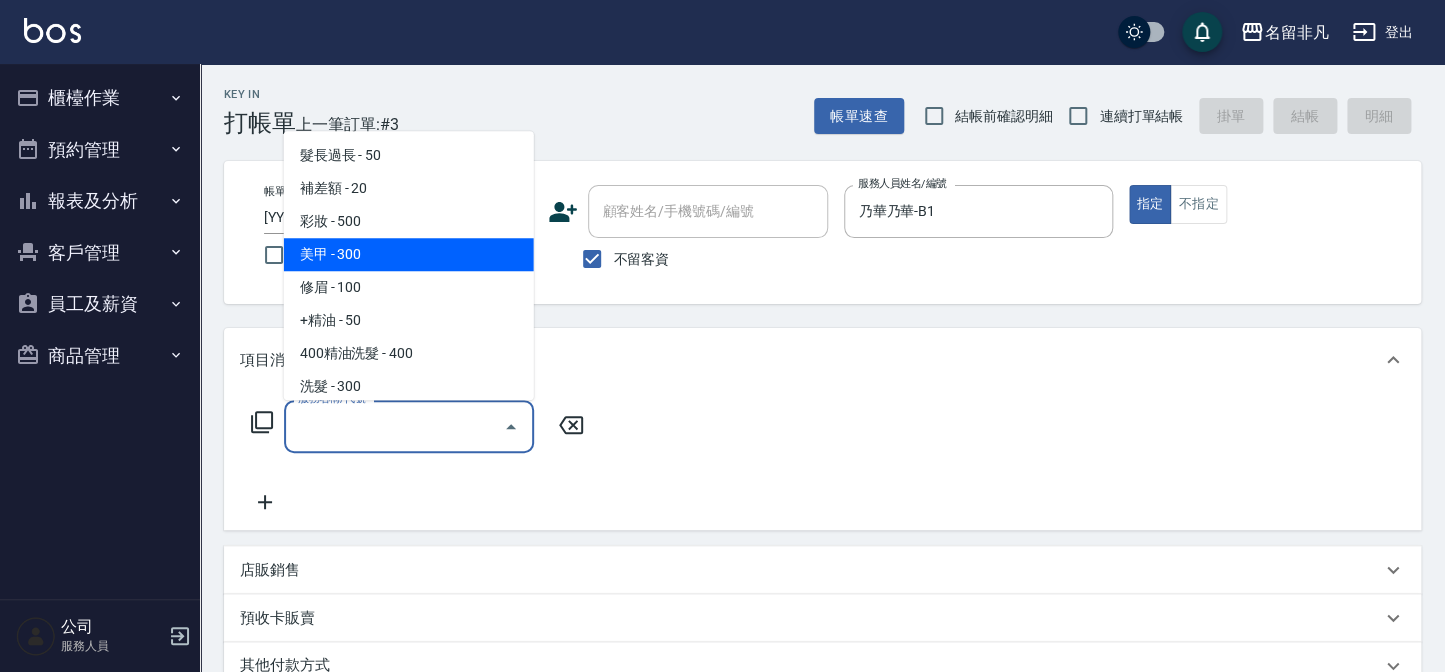 click on "美甲 - 300" at bounding box center [409, 254] 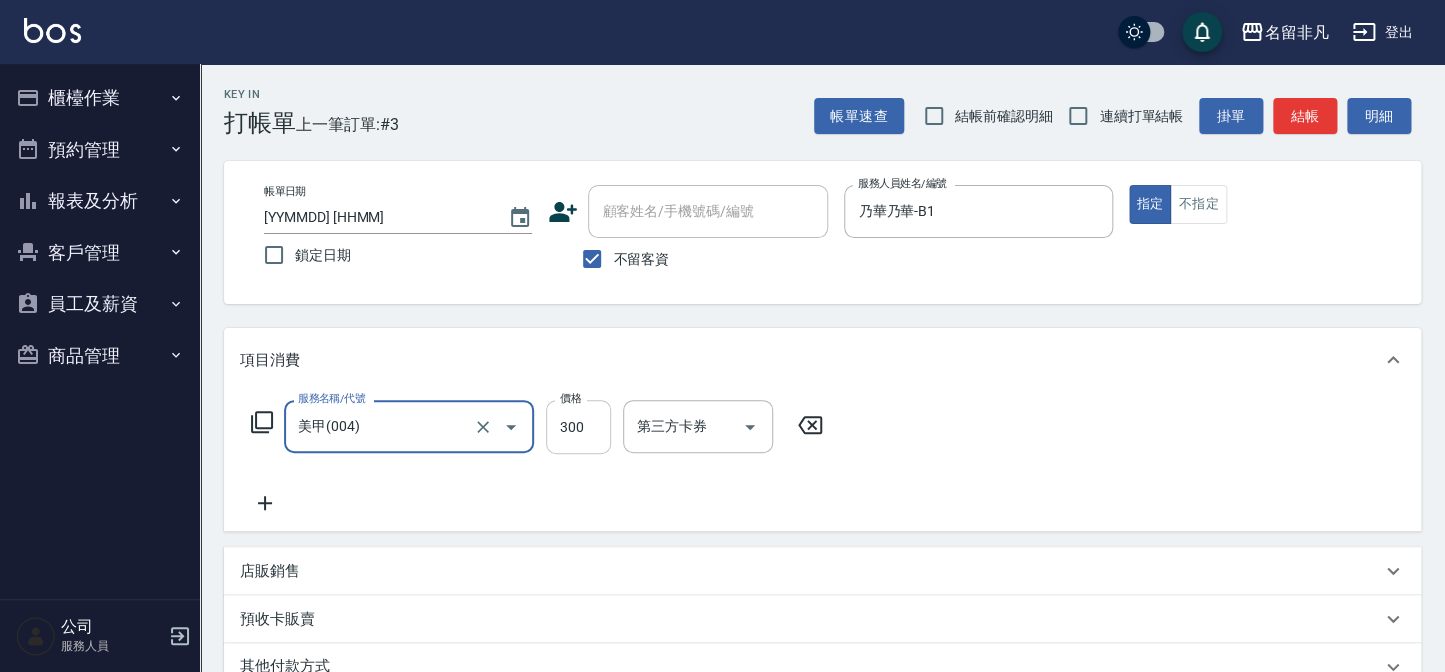 click on "300" at bounding box center [578, 427] 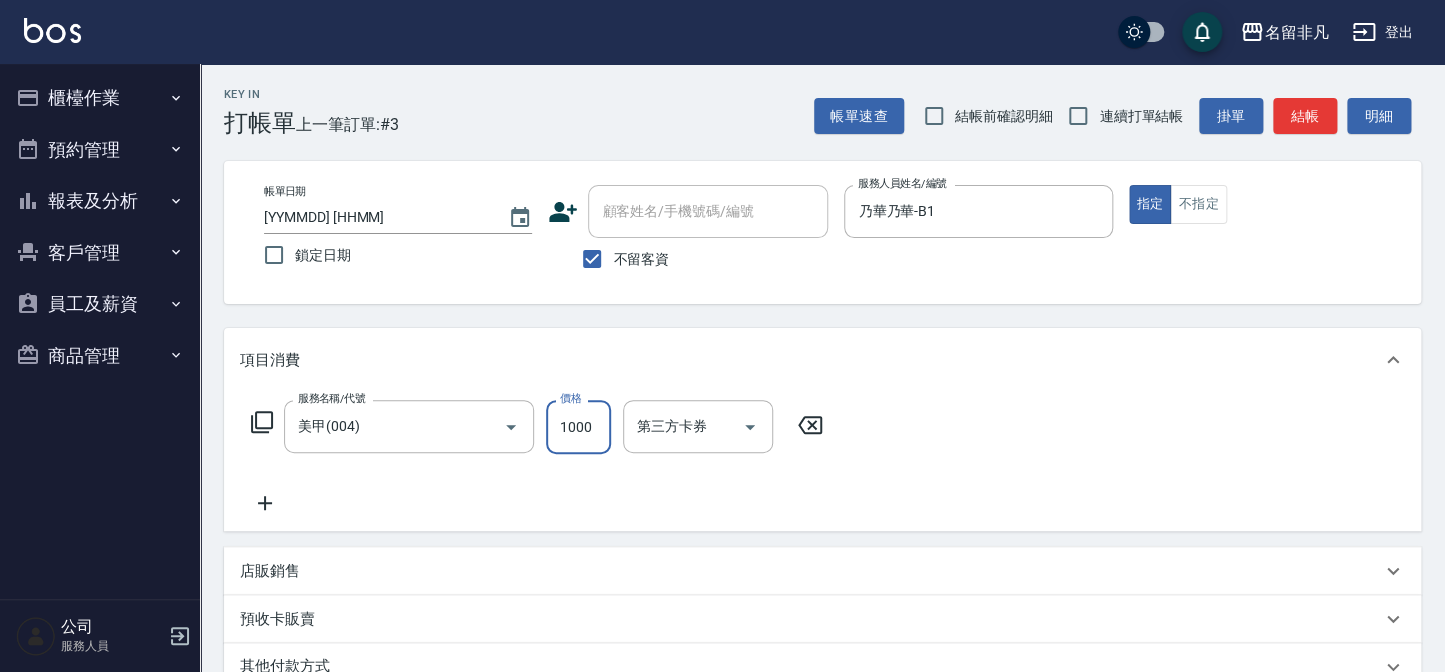 scroll, scrollTop: 0, scrollLeft: 0, axis: both 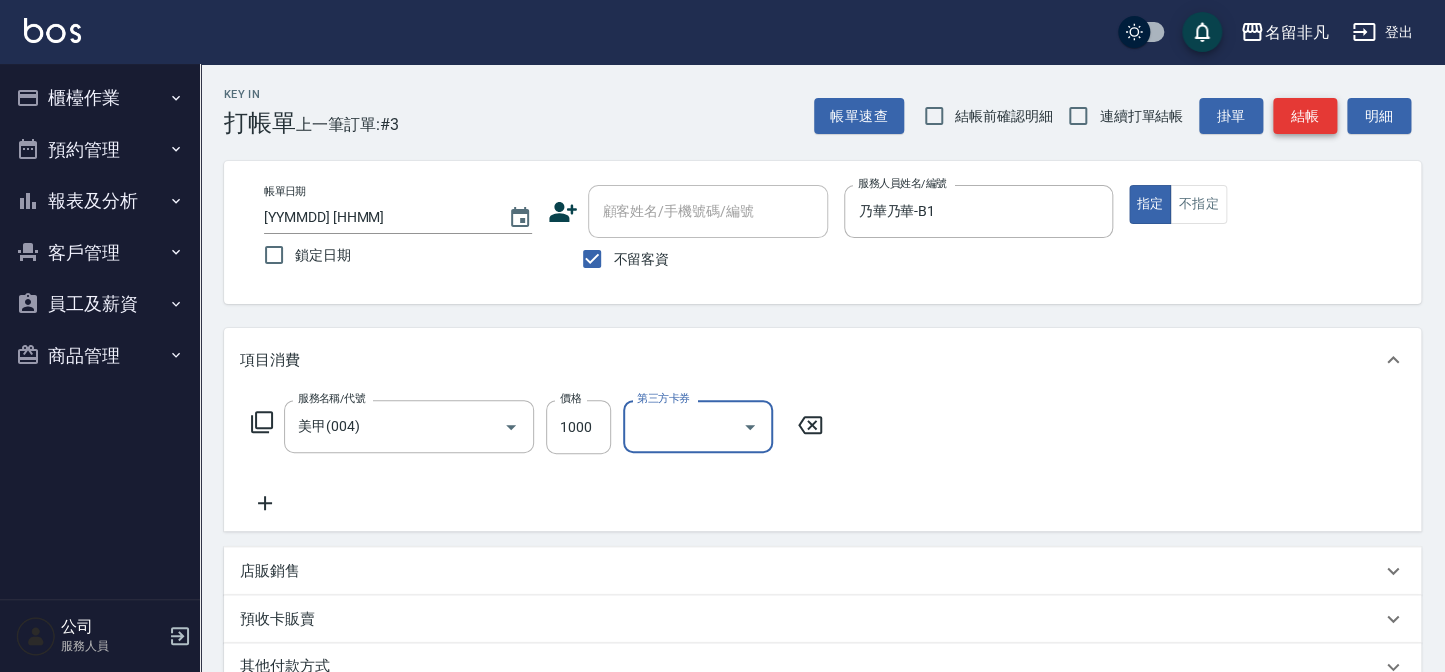 click on "結帳" at bounding box center [1305, 116] 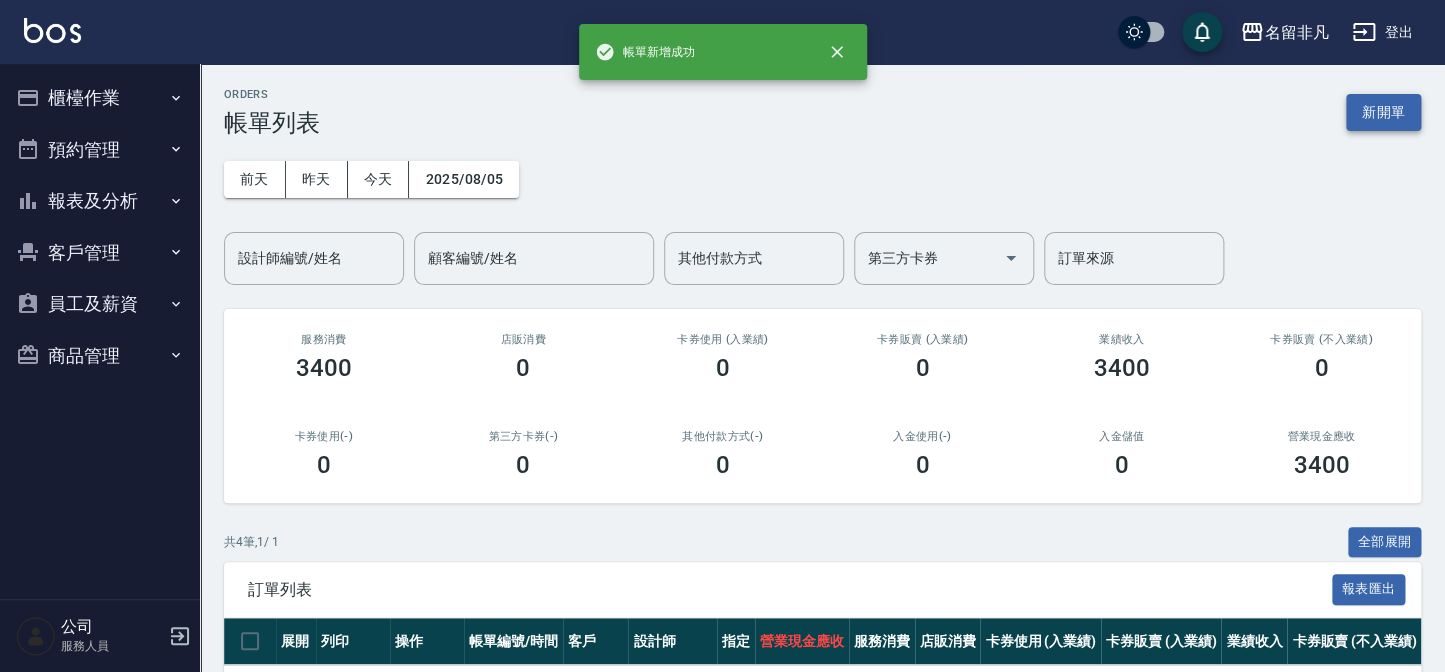 click on "新開單" at bounding box center [1383, 112] 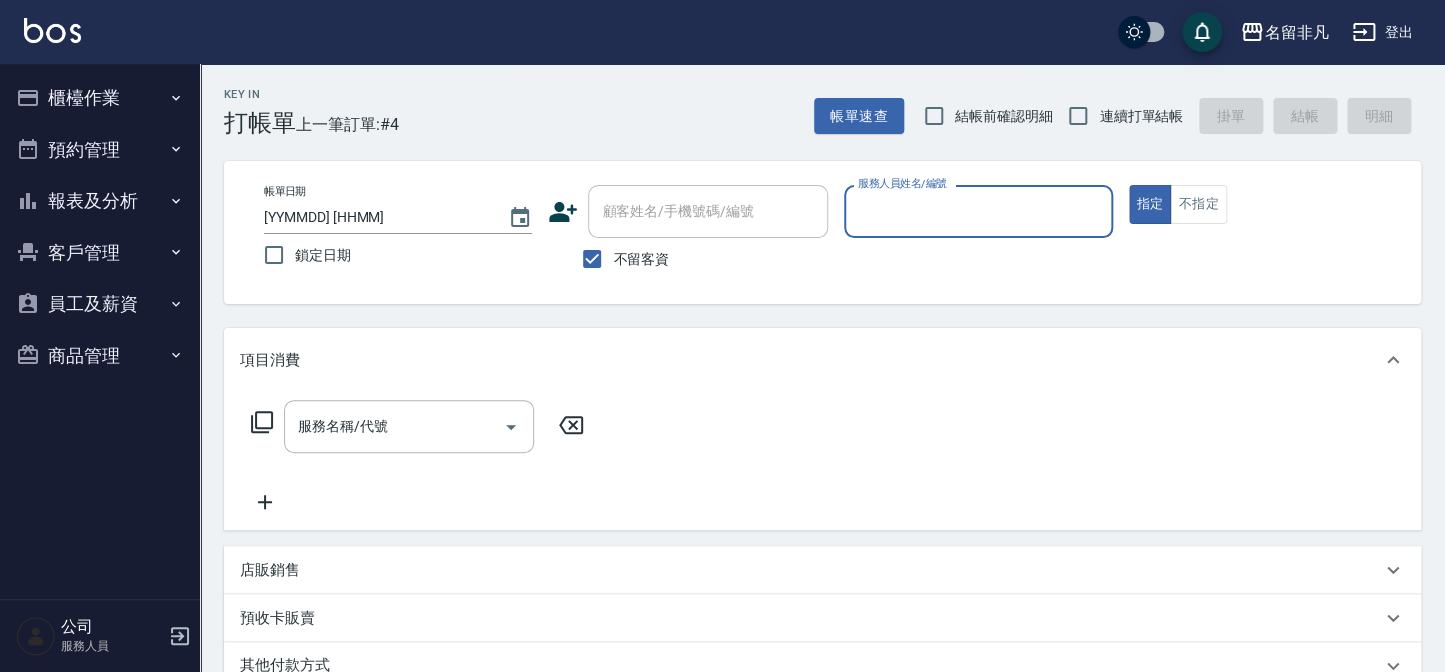 click on "服務人員姓名/編號" at bounding box center (978, 211) 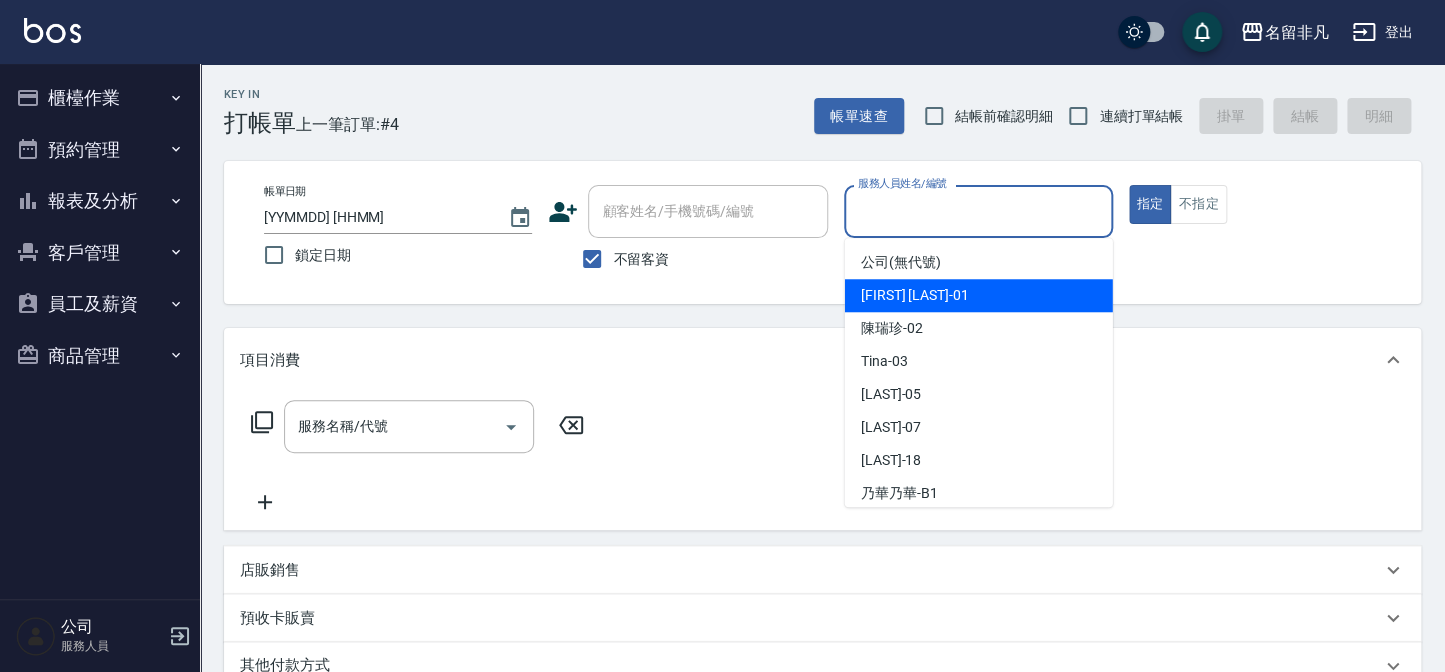 click on "[LAST] -01" at bounding box center (979, 295) 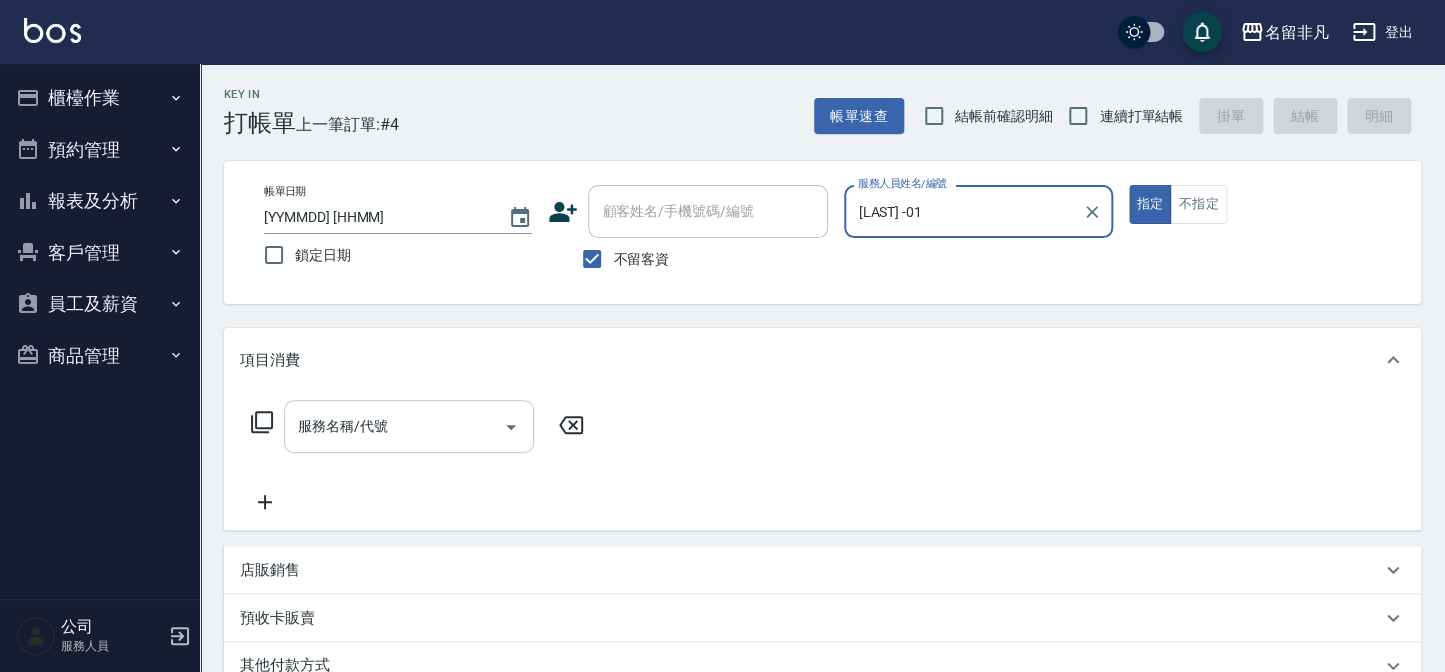 click on "服務名稱/代號" at bounding box center (394, 426) 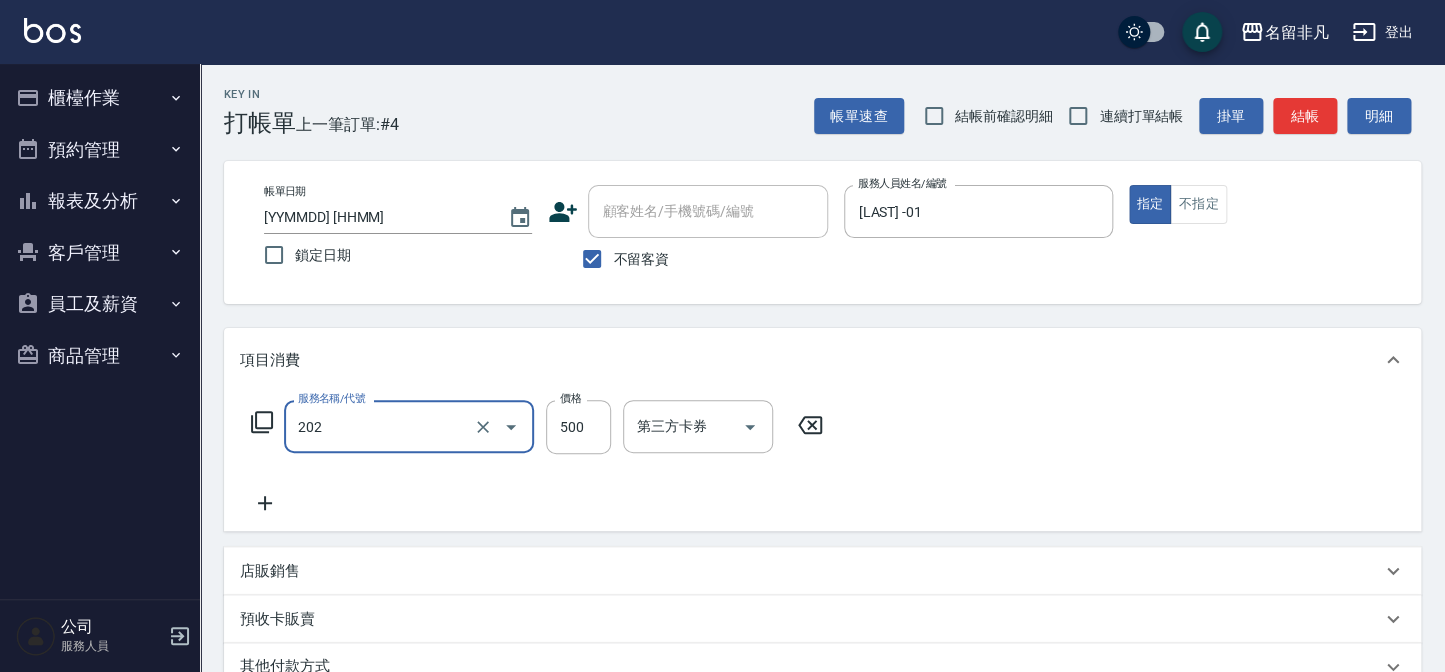 type on "剪髮(202)" 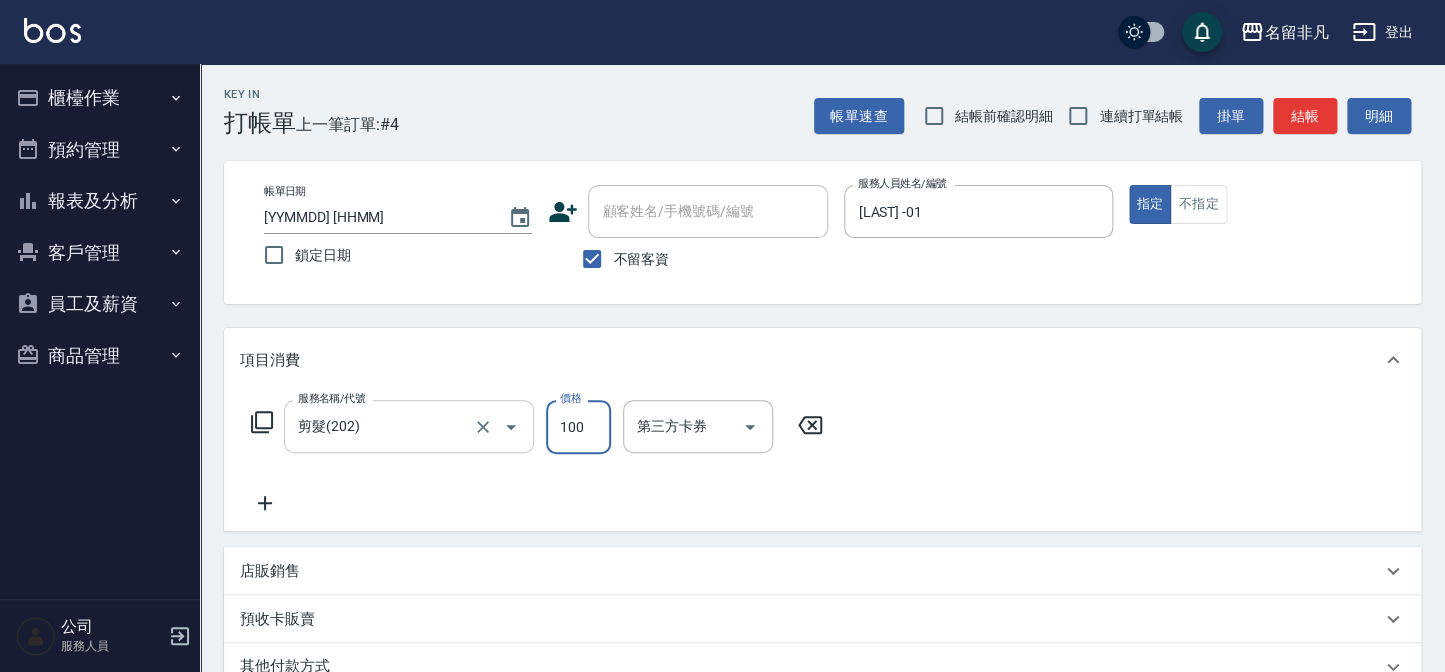 type on "100" 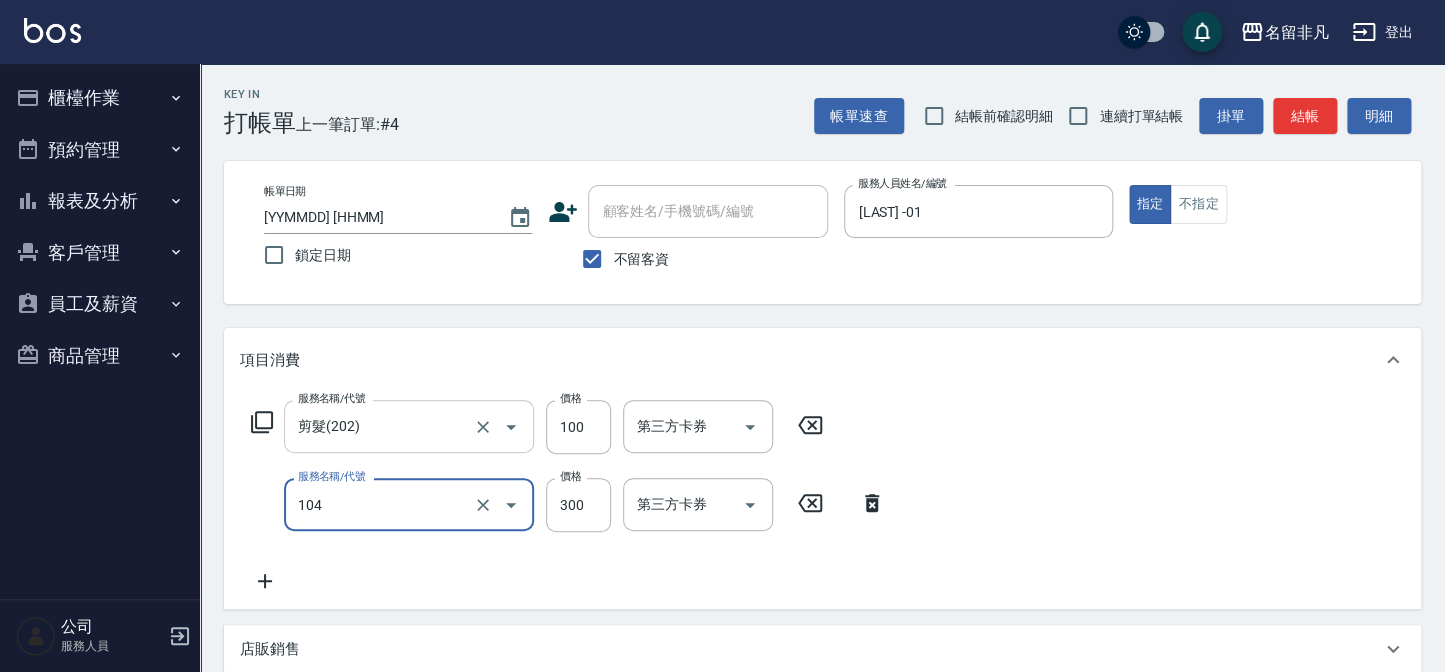 type on "洗髮(104)" 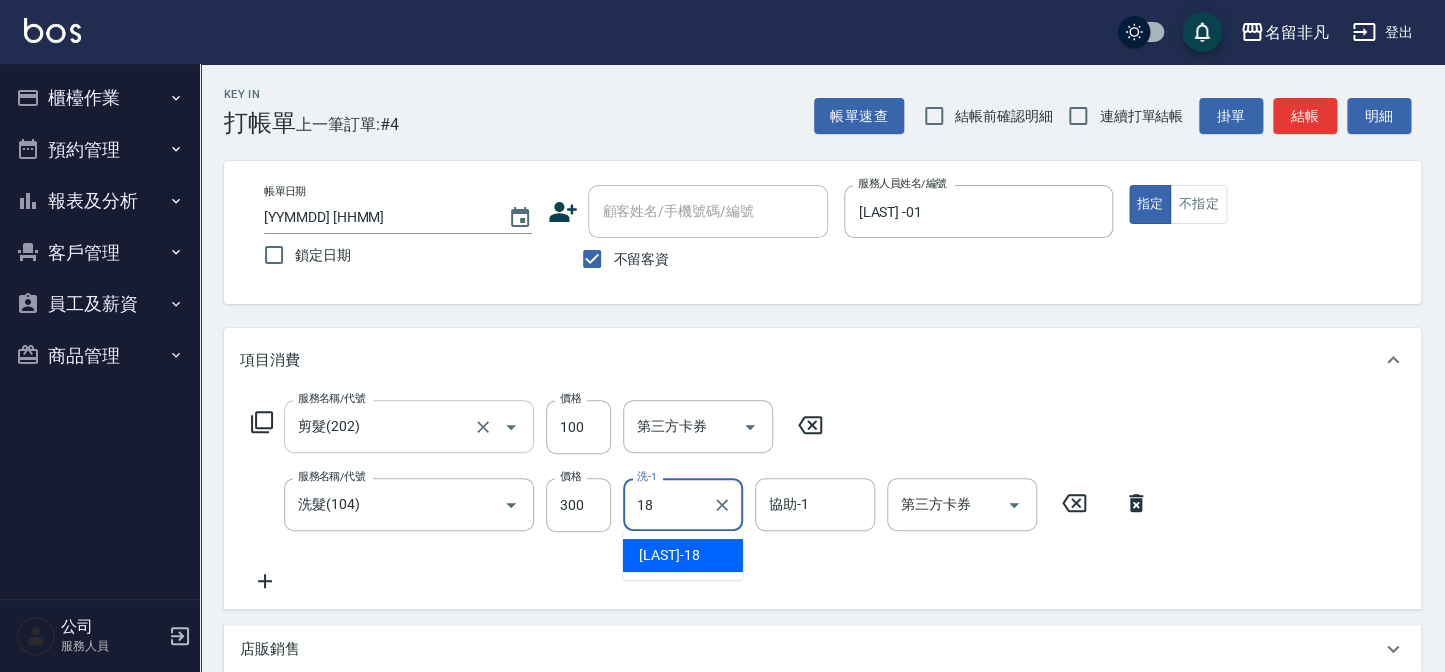 type on "[LAST] -18" 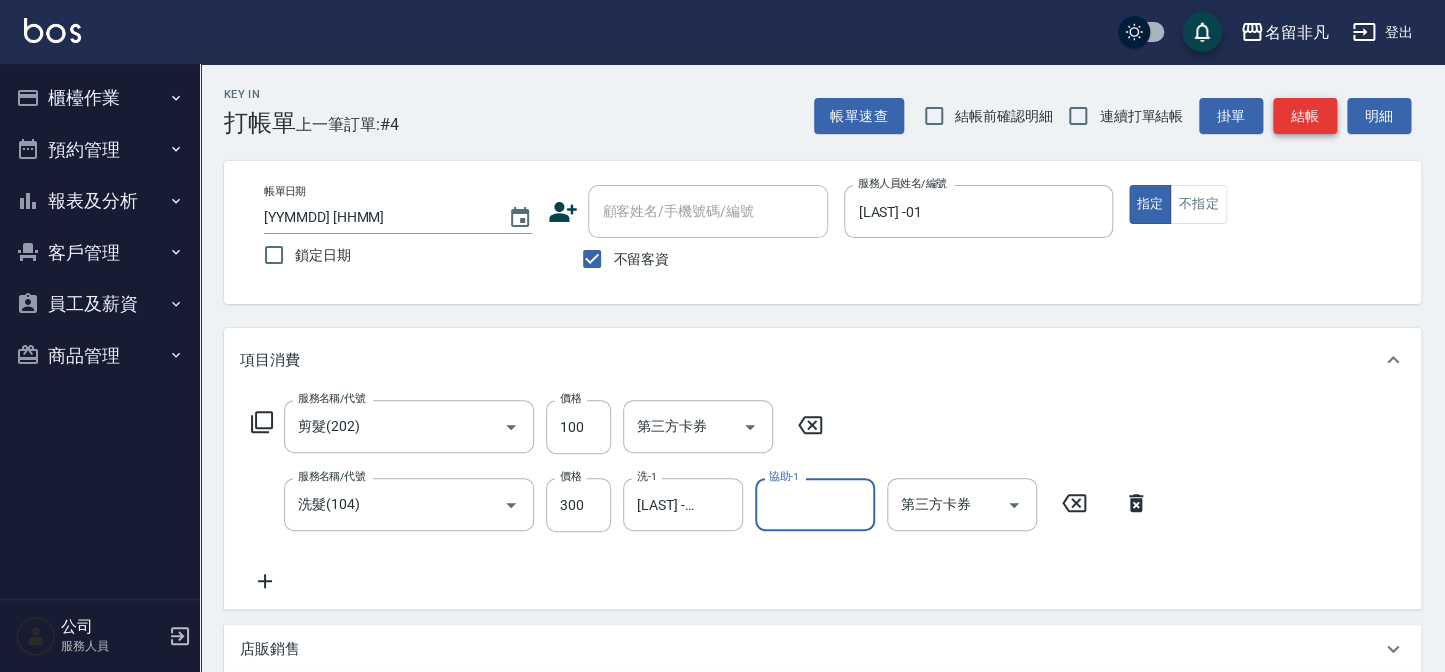 click on "結帳" at bounding box center (1305, 116) 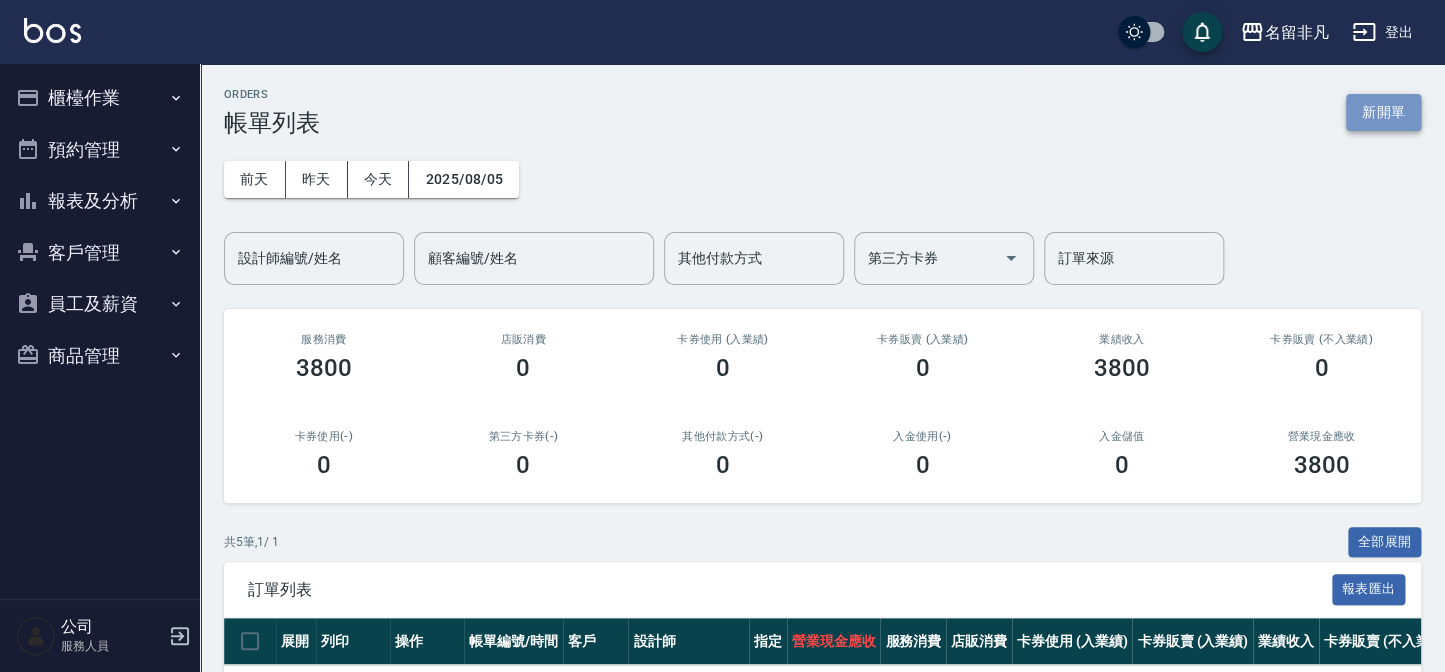 click on "新開單" at bounding box center [1383, 112] 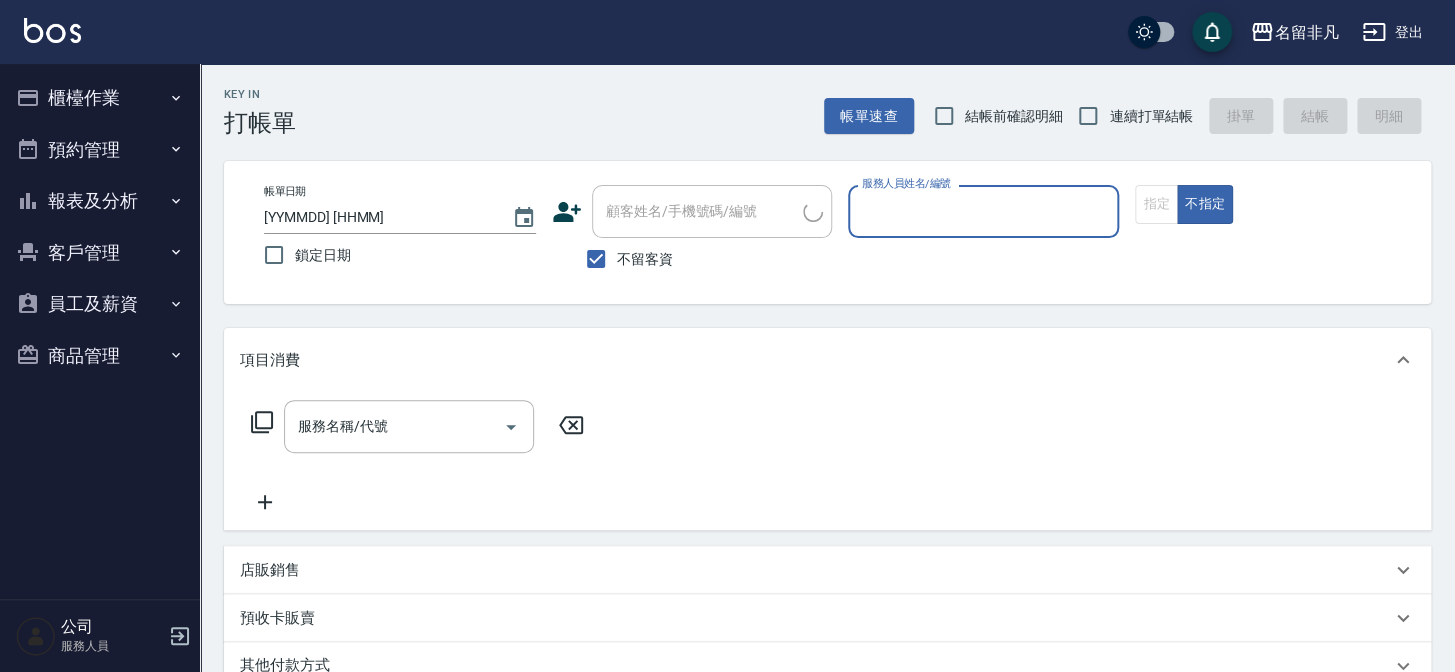 click on "不留客資" at bounding box center (645, 259) 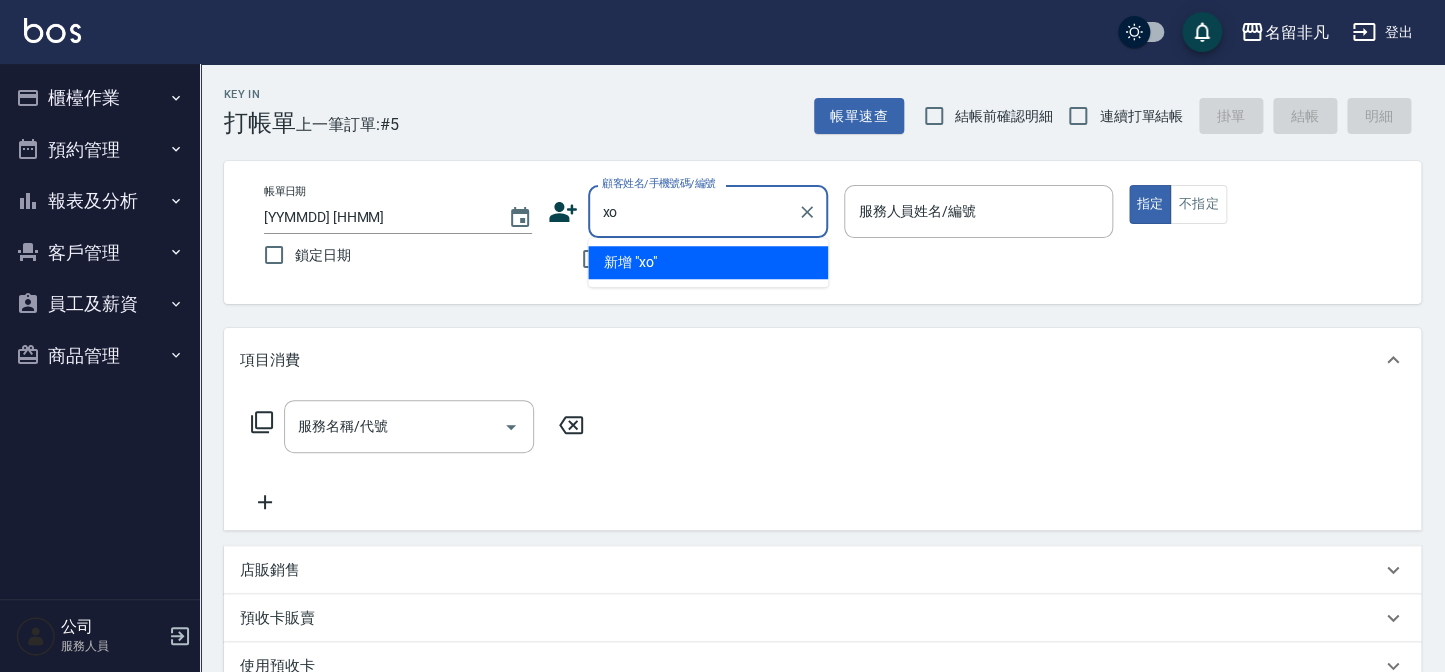 type on "x" 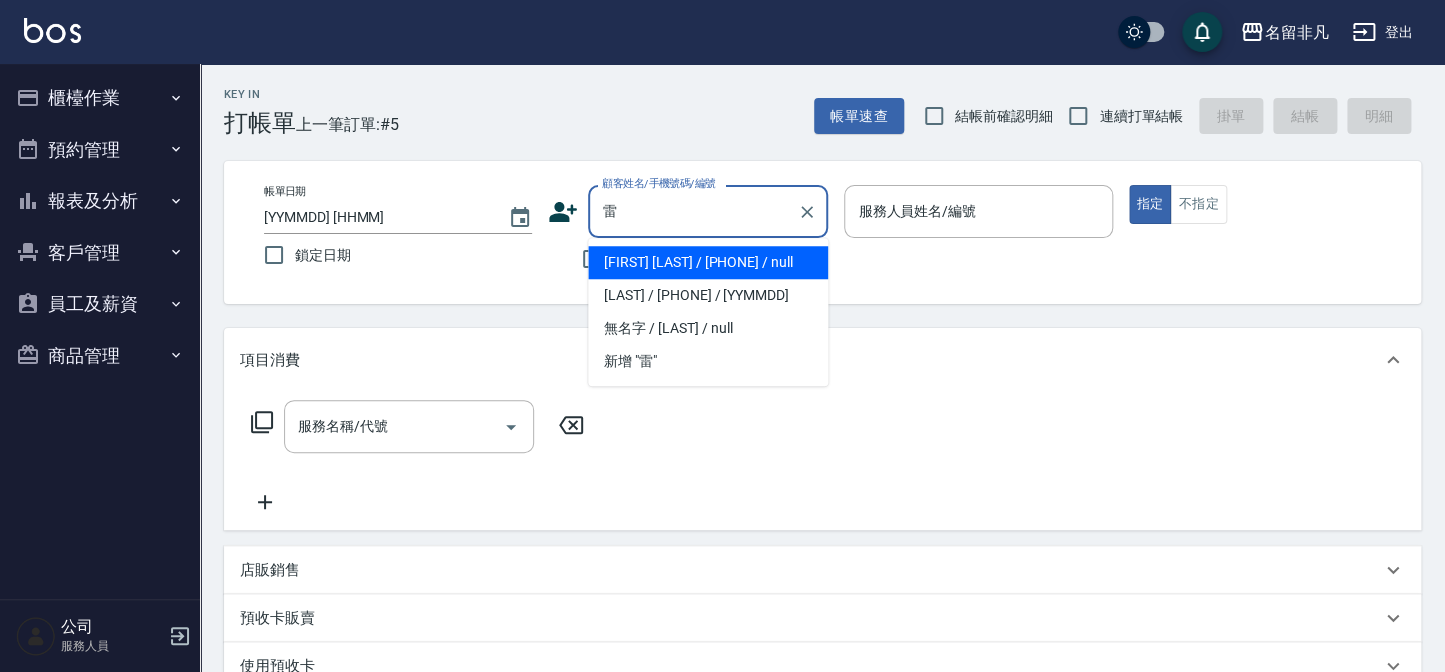 click on "[FIRST] [LAST] / [PHONE] / null" at bounding box center (708, 262) 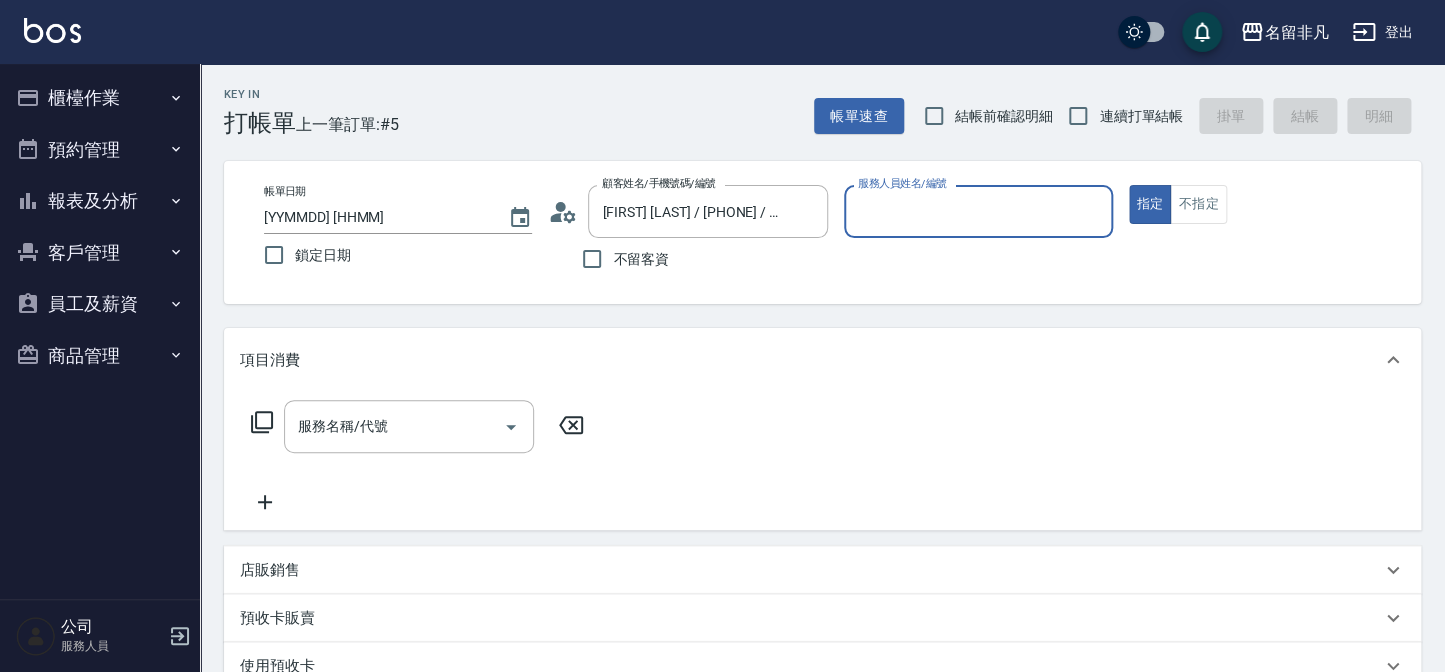 type on "[LAST] -07" 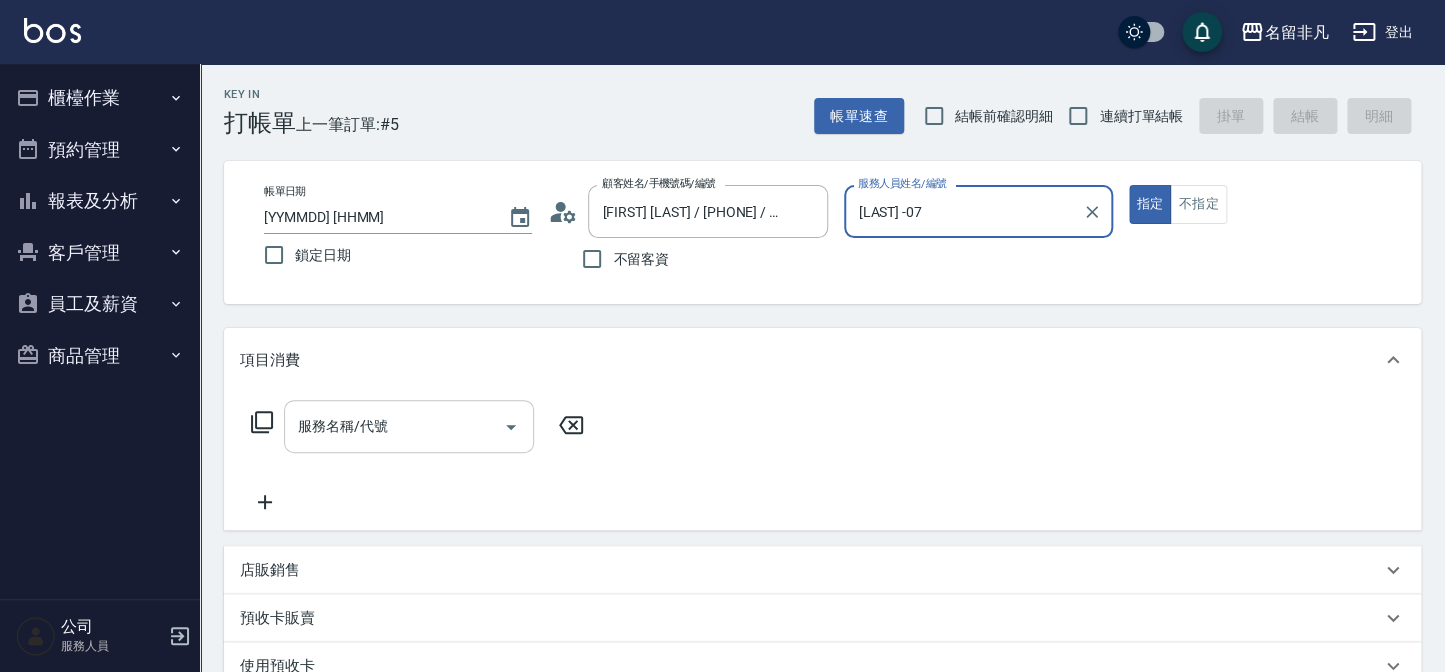 click on "服務名稱/代號" at bounding box center (409, 426) 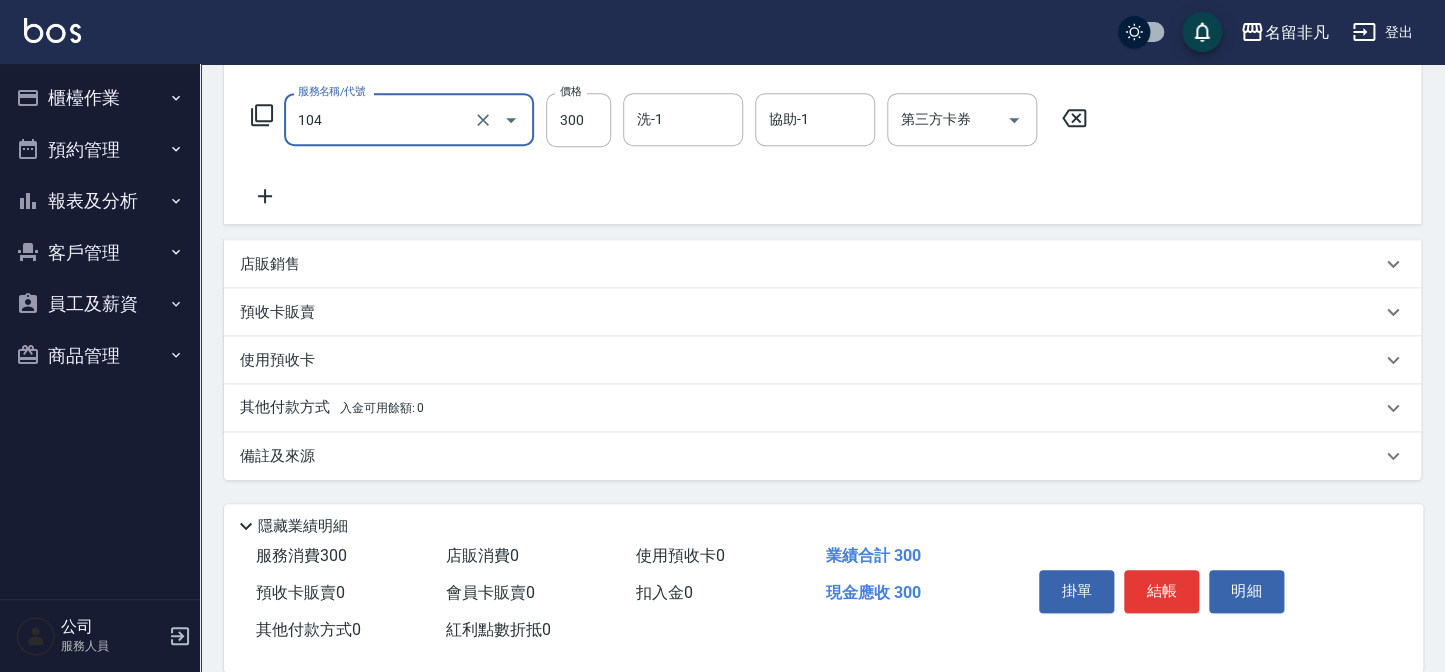 scroll, scrollTop: 337, scrollLeft: 0, axis: vertical 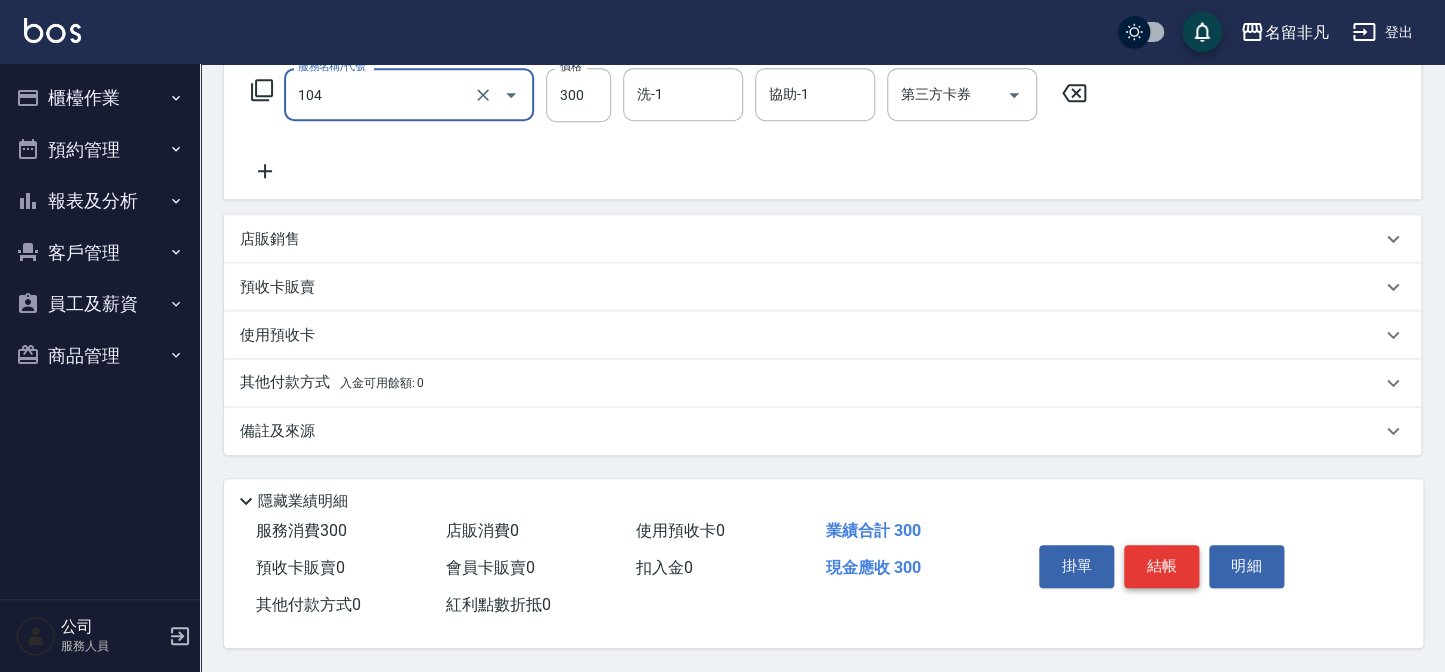 type on "洗髮(104)" 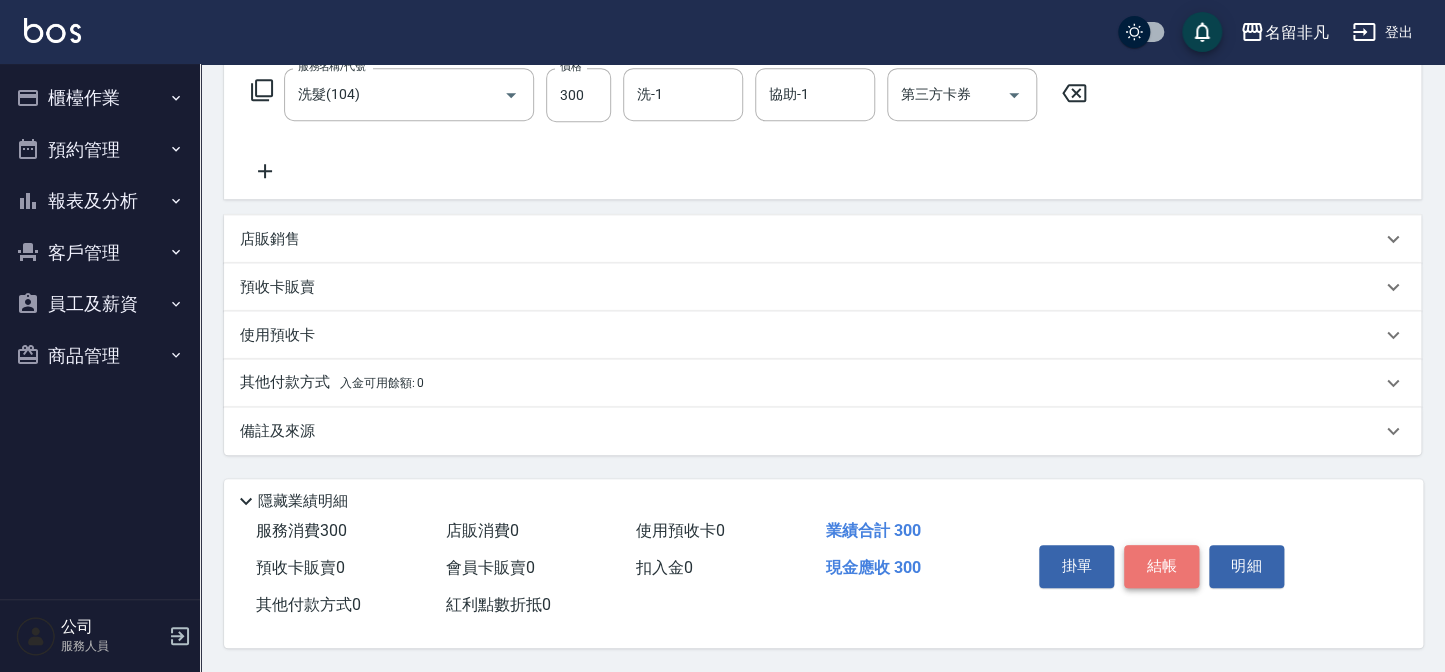 click on "結帳" at bounding box center [1161, 566] 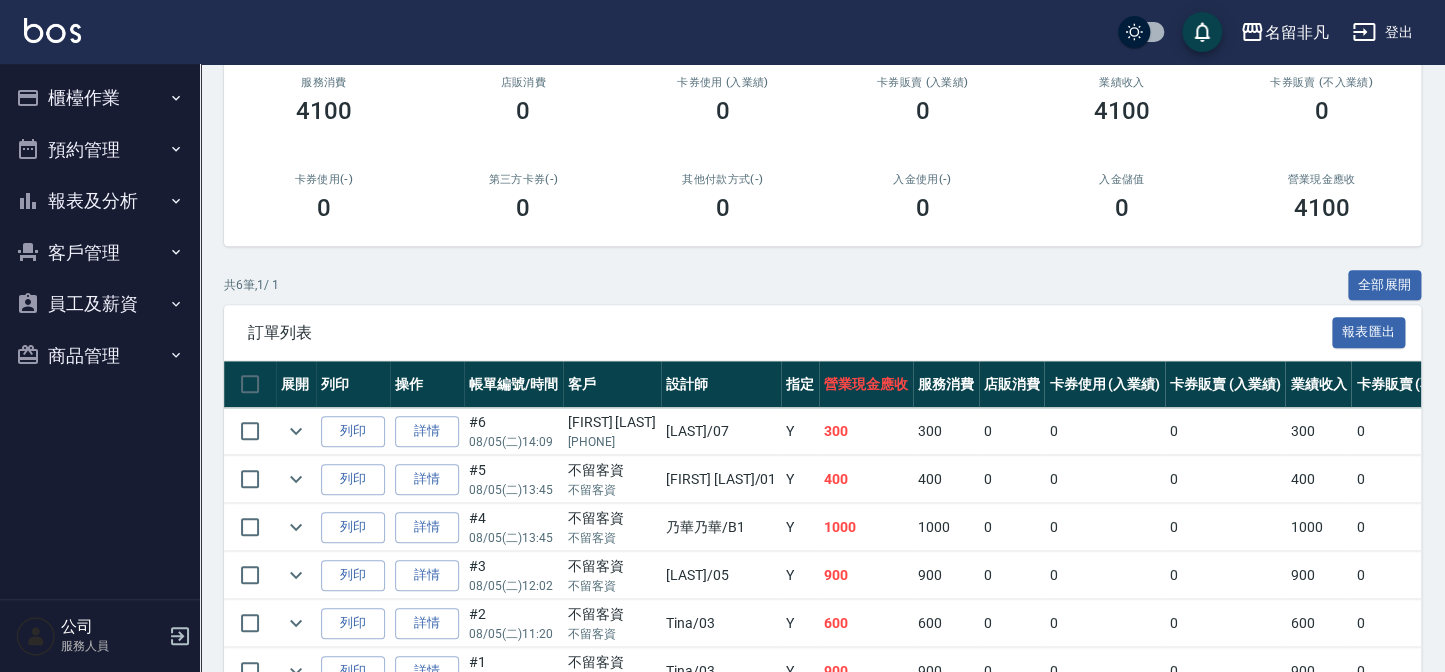 scroll, scrollTop: 272, scrollLeft: 0, axis: vertical 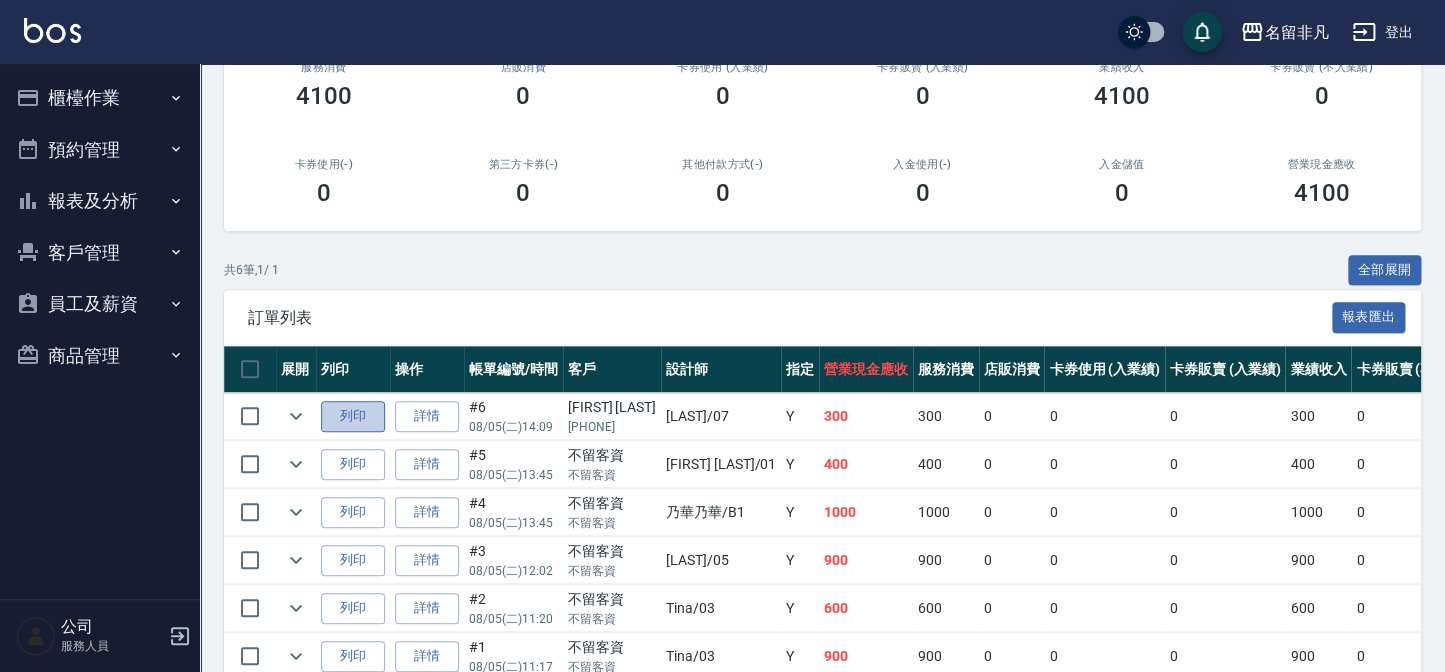 click on "列印" at bounding box center (353, 416) 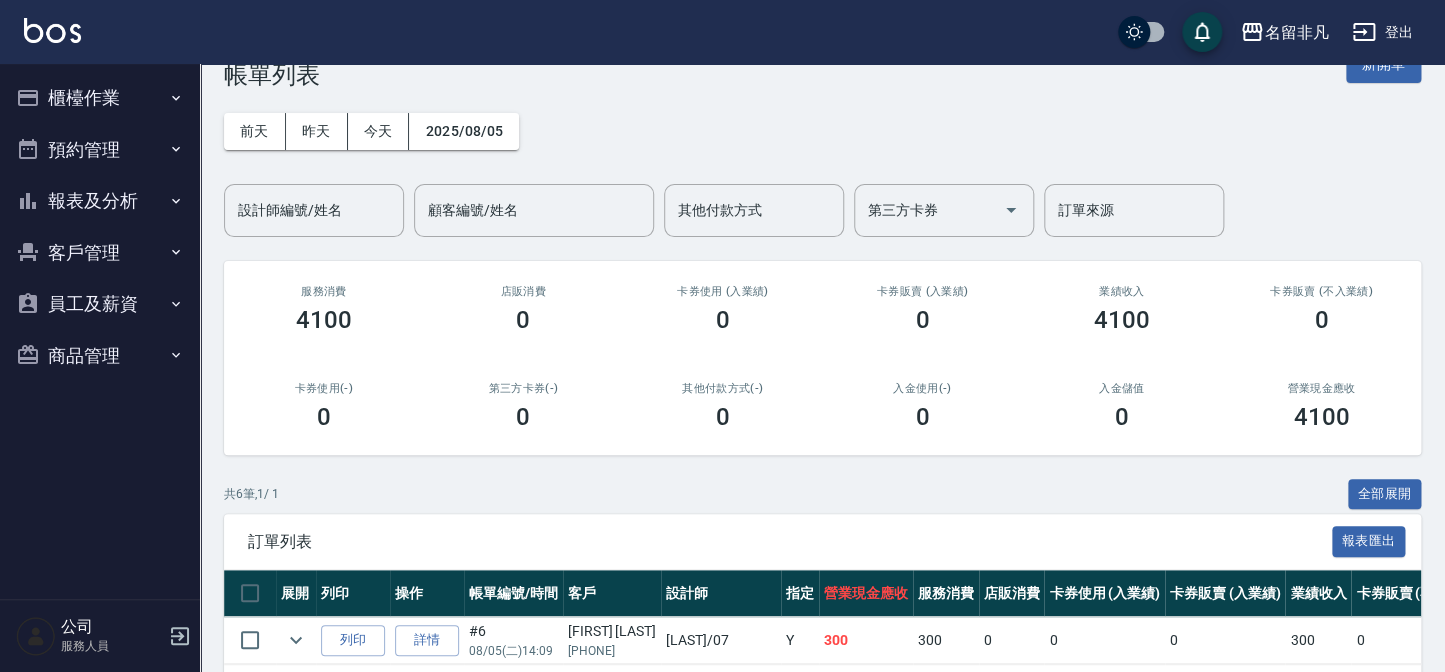 scroll, scrollTop: 0, scrollLeft: 0, axis: both 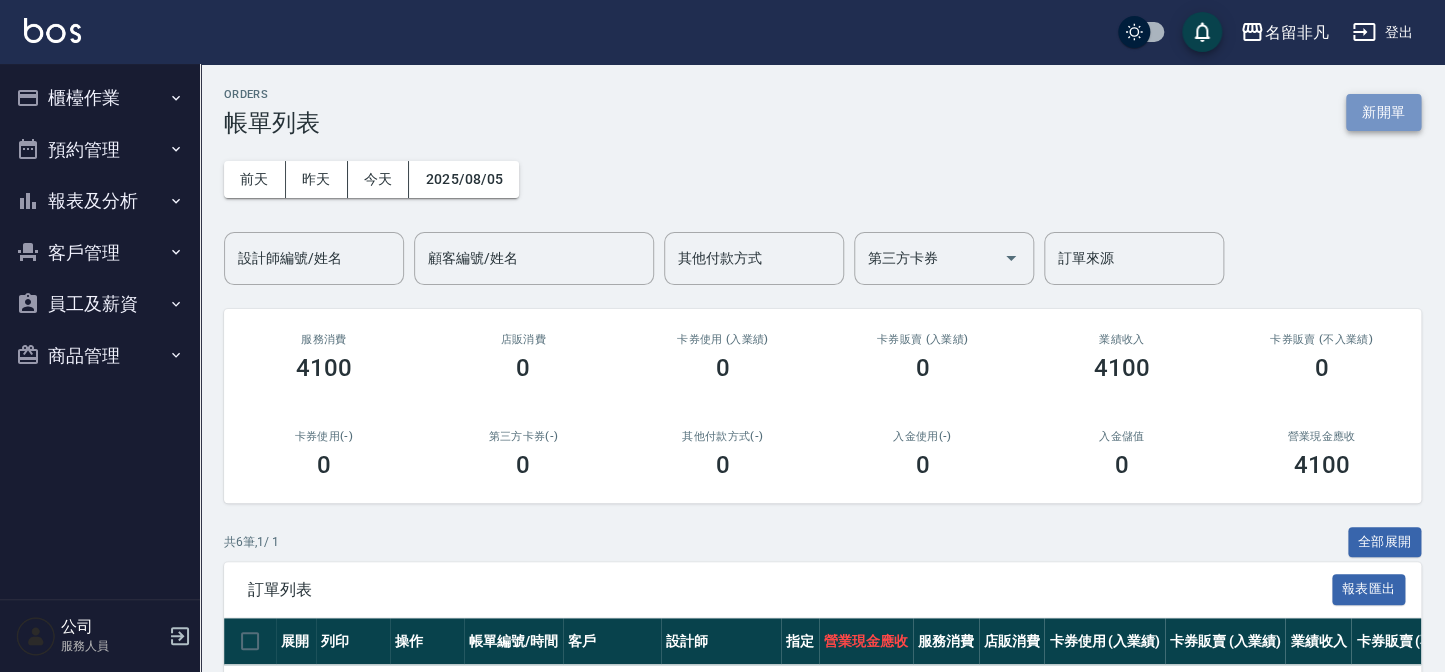 click on "新開單" at bounding box center [1383, 112] 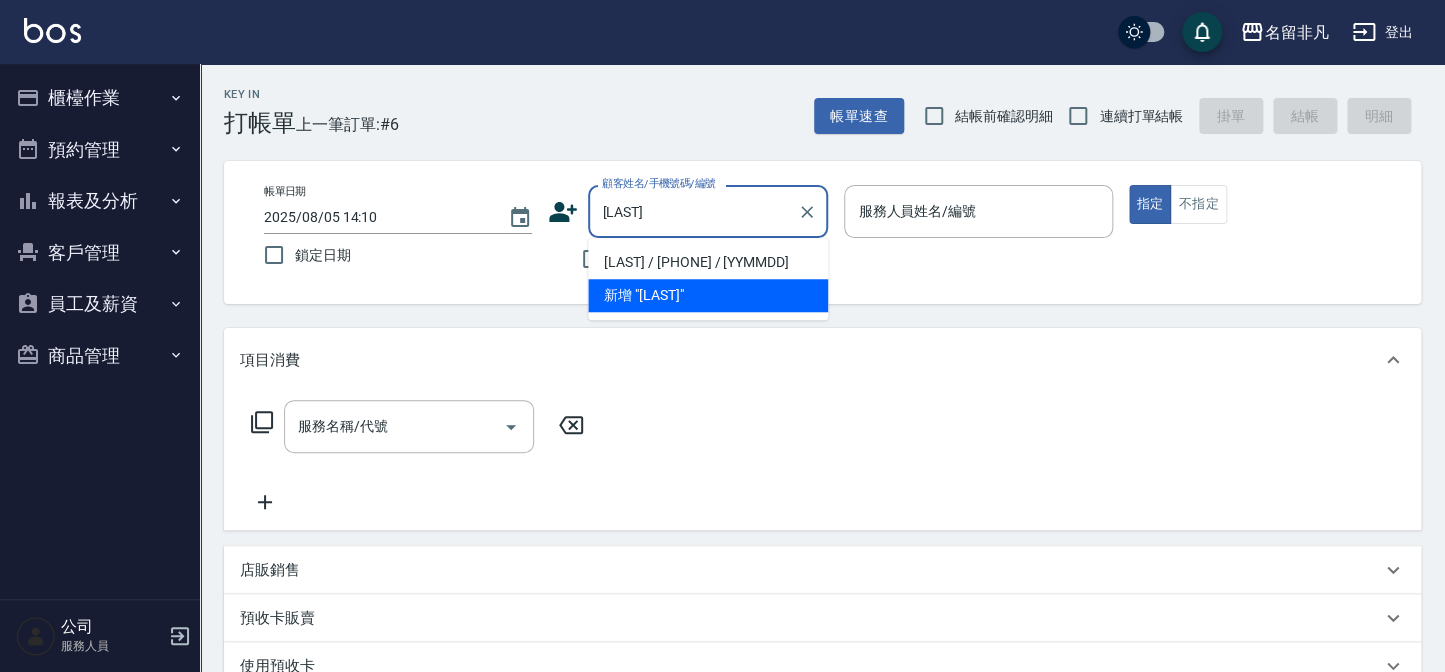 click on "[LAST] / [PHONE] / [YYMMDD]" at bounding box center [708, 262] 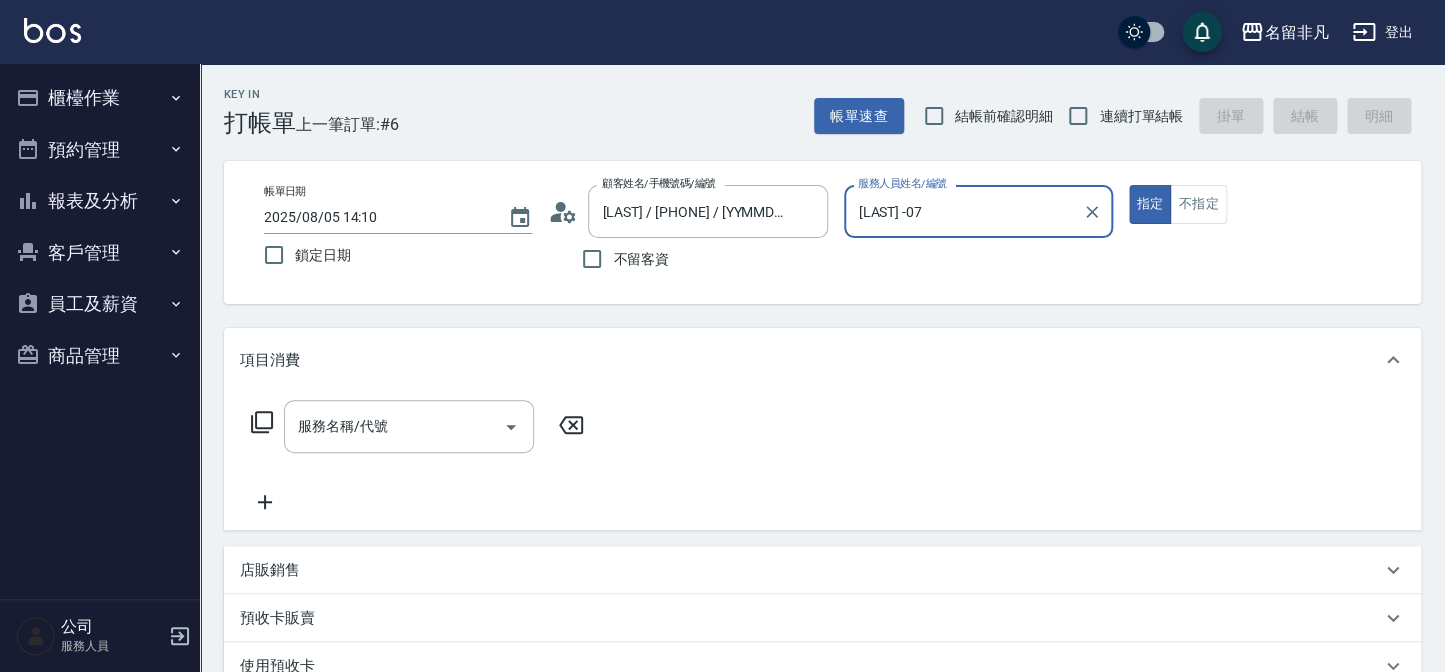 type on "[LAST] -07" 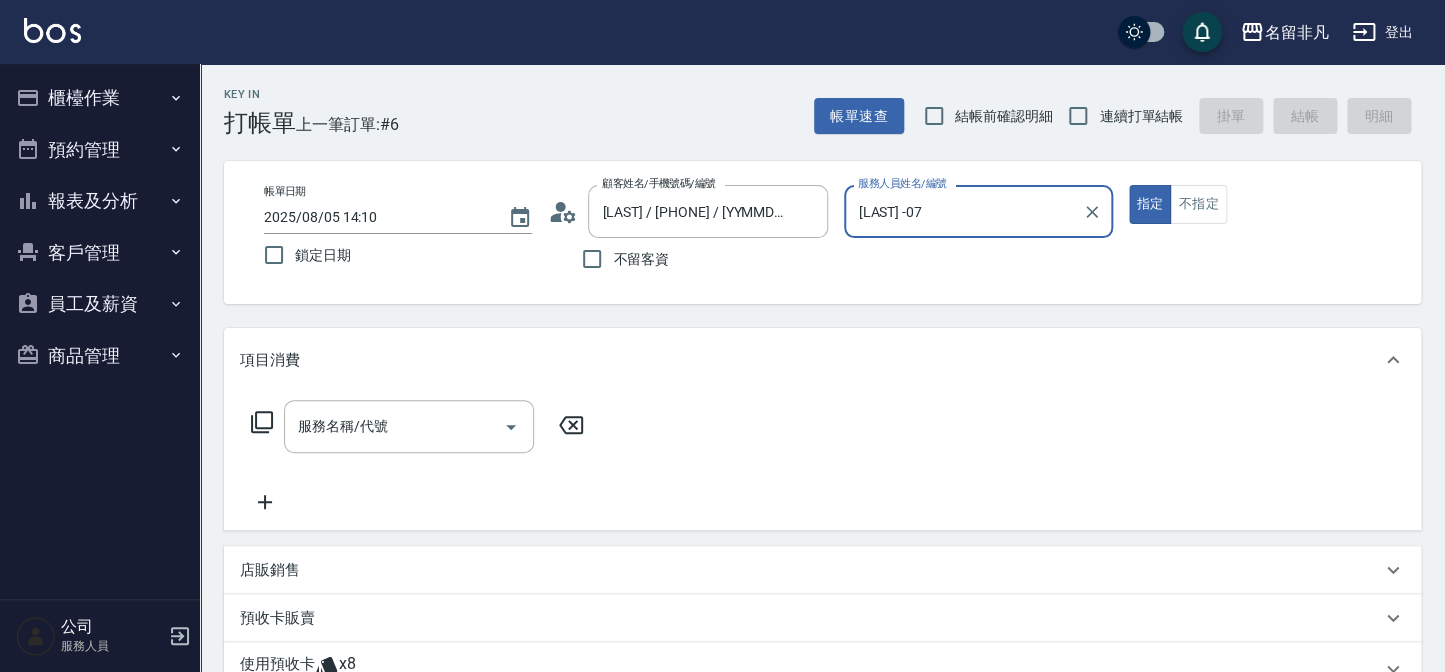 click on "服務名稱/代號 服務名稱/代號" at bounding box center (418, 426) 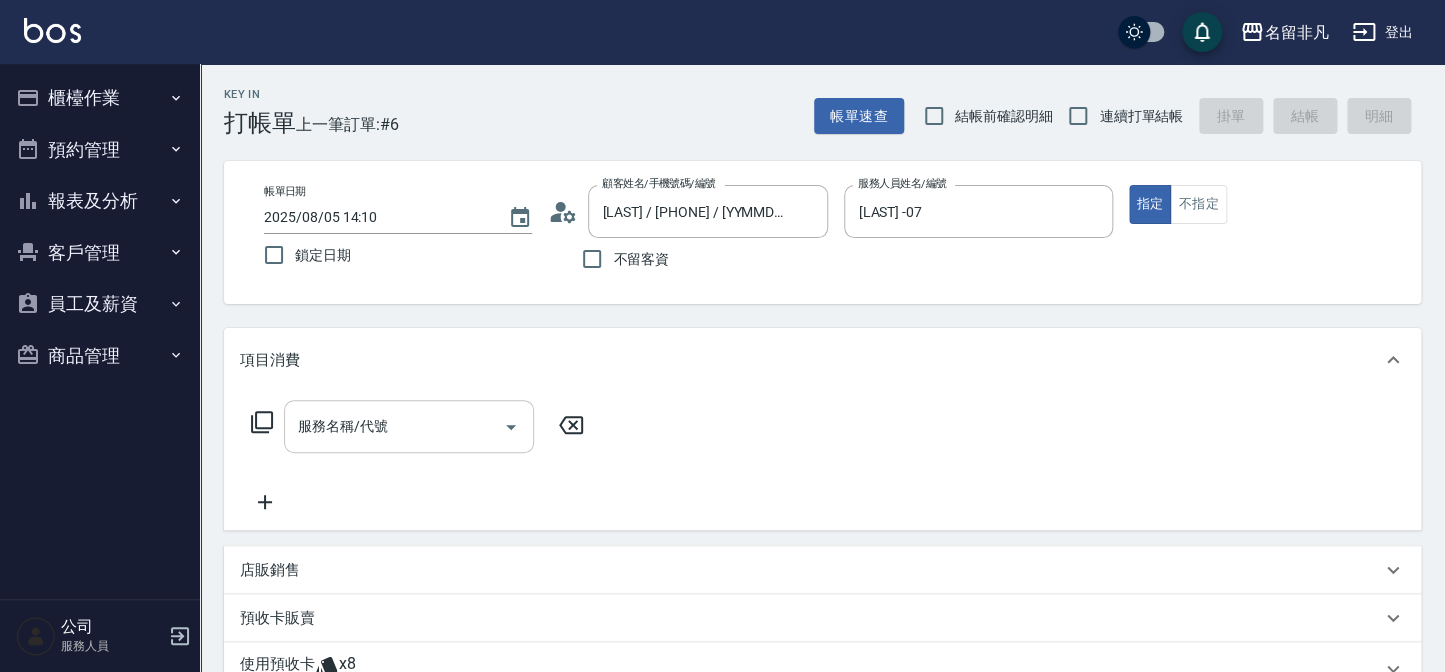 click on "服務名稱/代號" at bounding box center [394, 426] 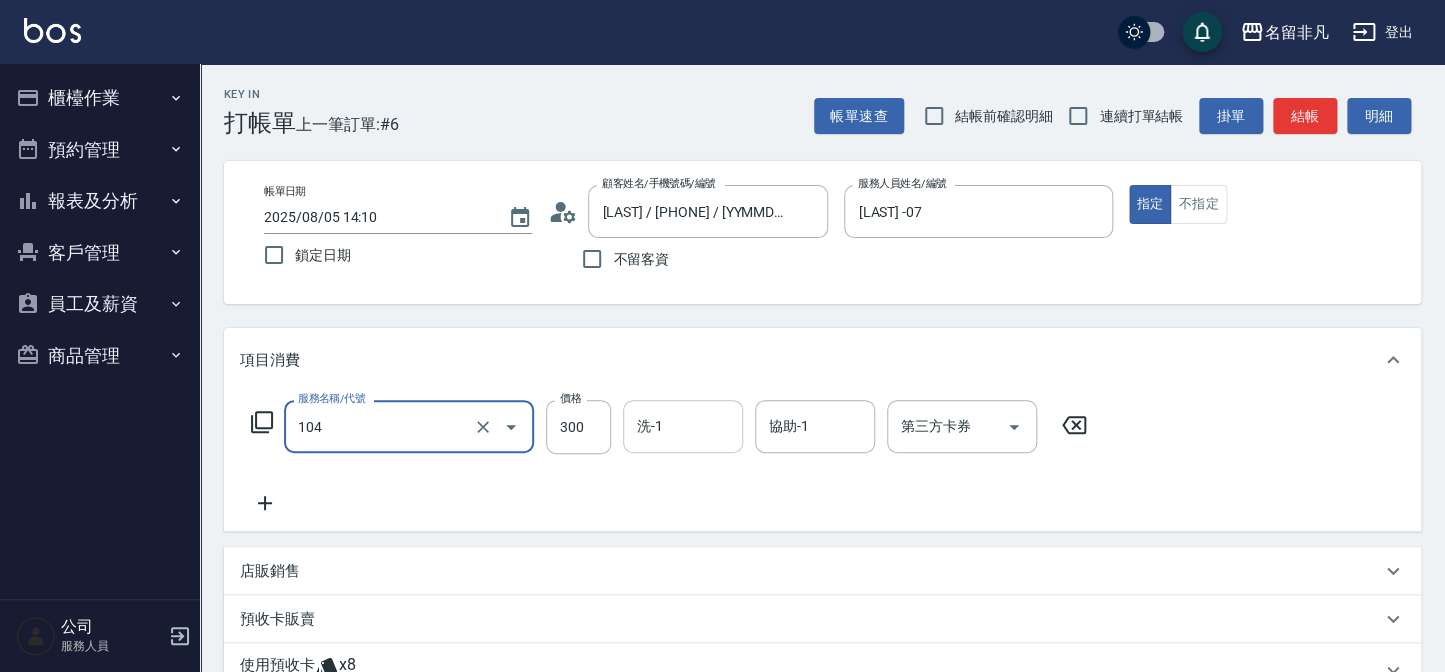 click on "洗-1" at bounding box center [683, 426] 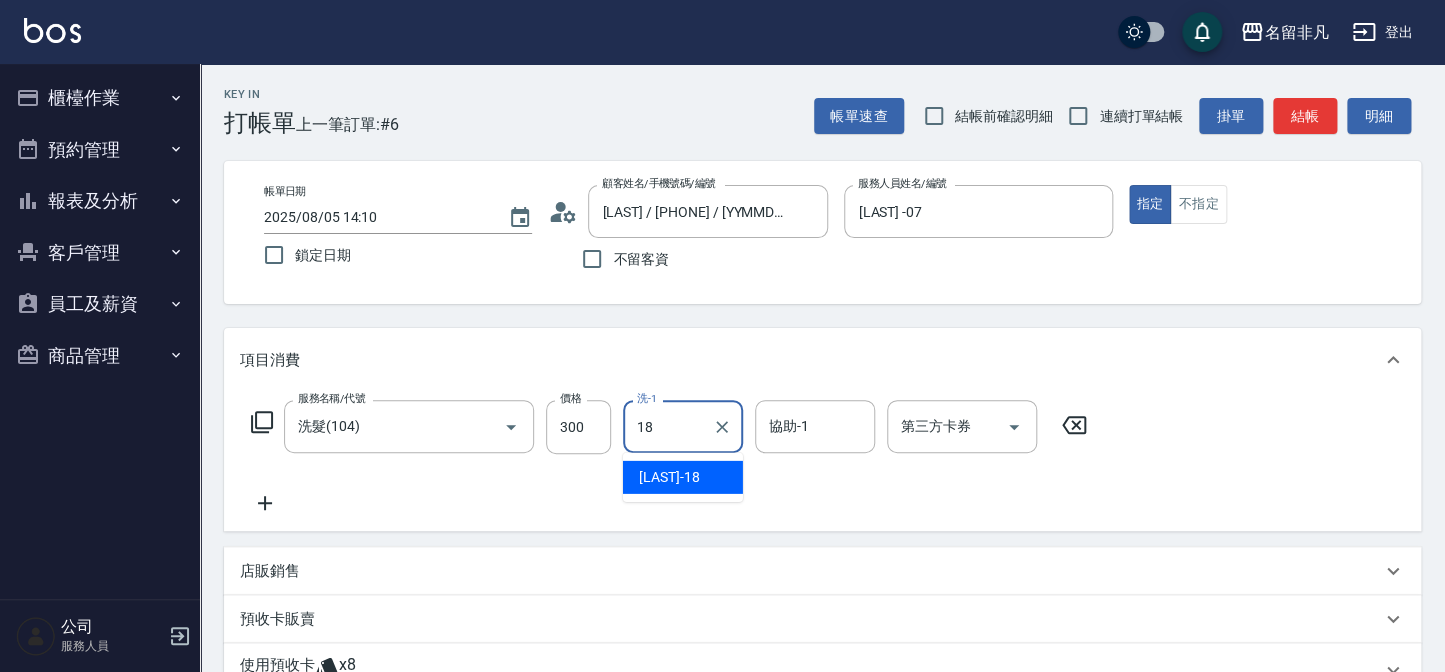 type on "[LAST] -18" 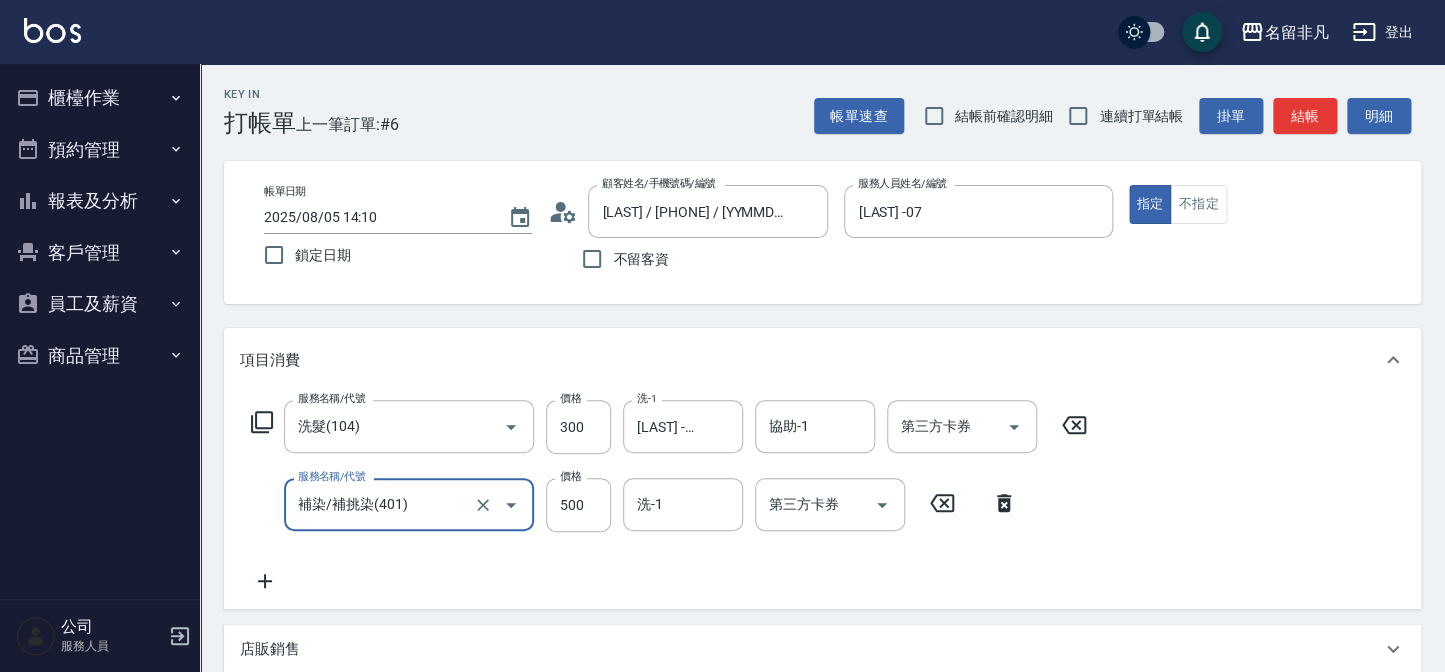 type on "補染/補挑染(401)" 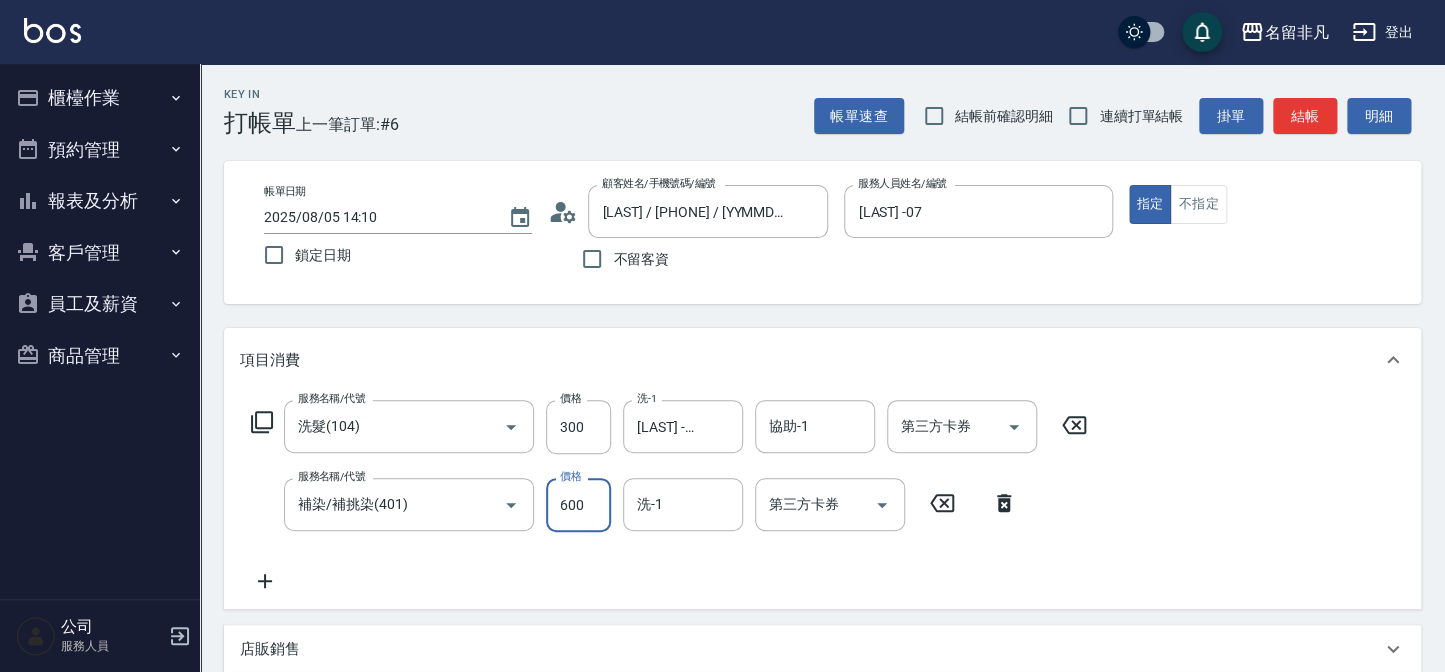 type on "600" 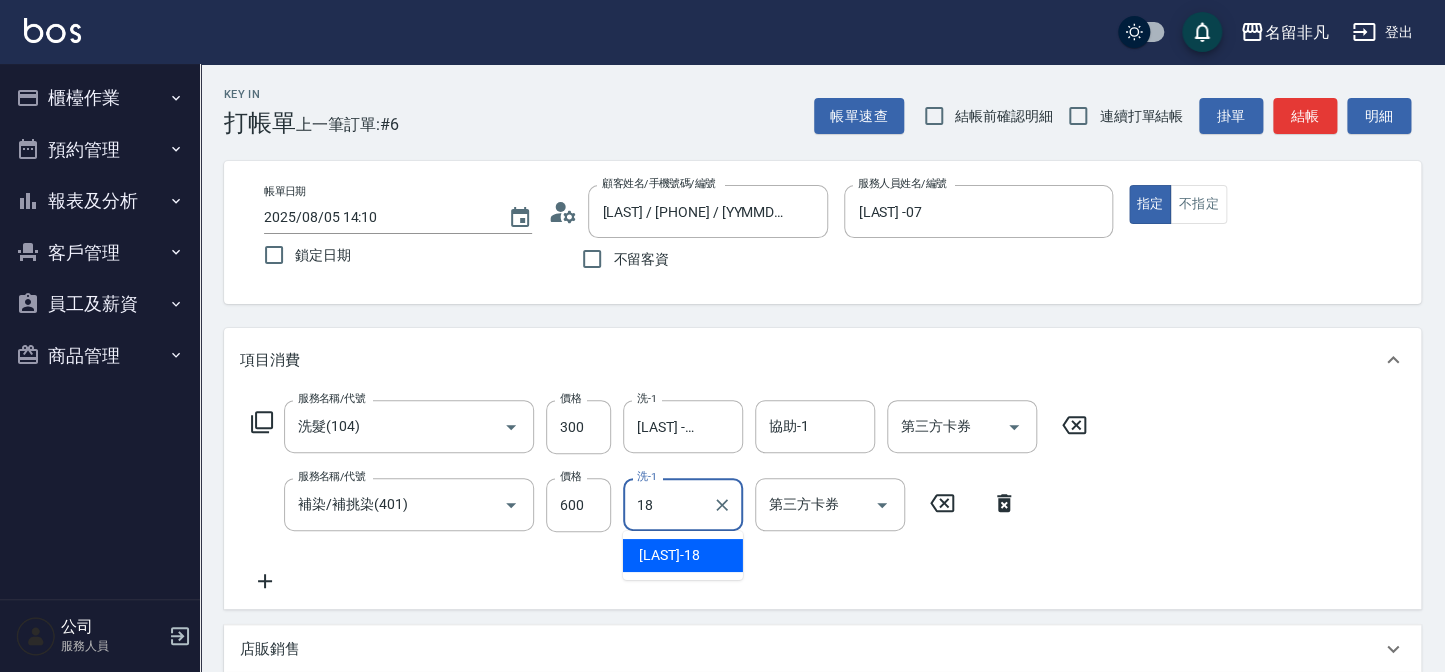 type on "[LAST] -18" 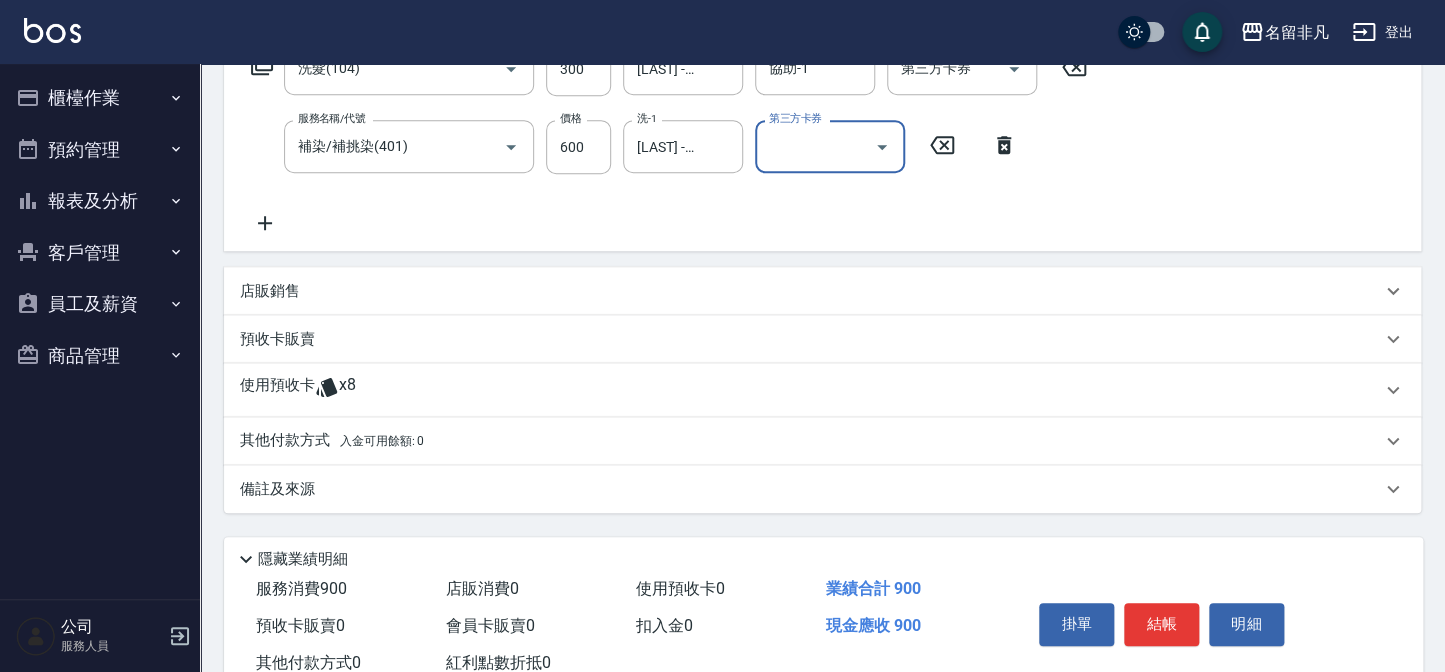 scroll, scrollTop: 363, scrollLeft: 0, axis: vertical 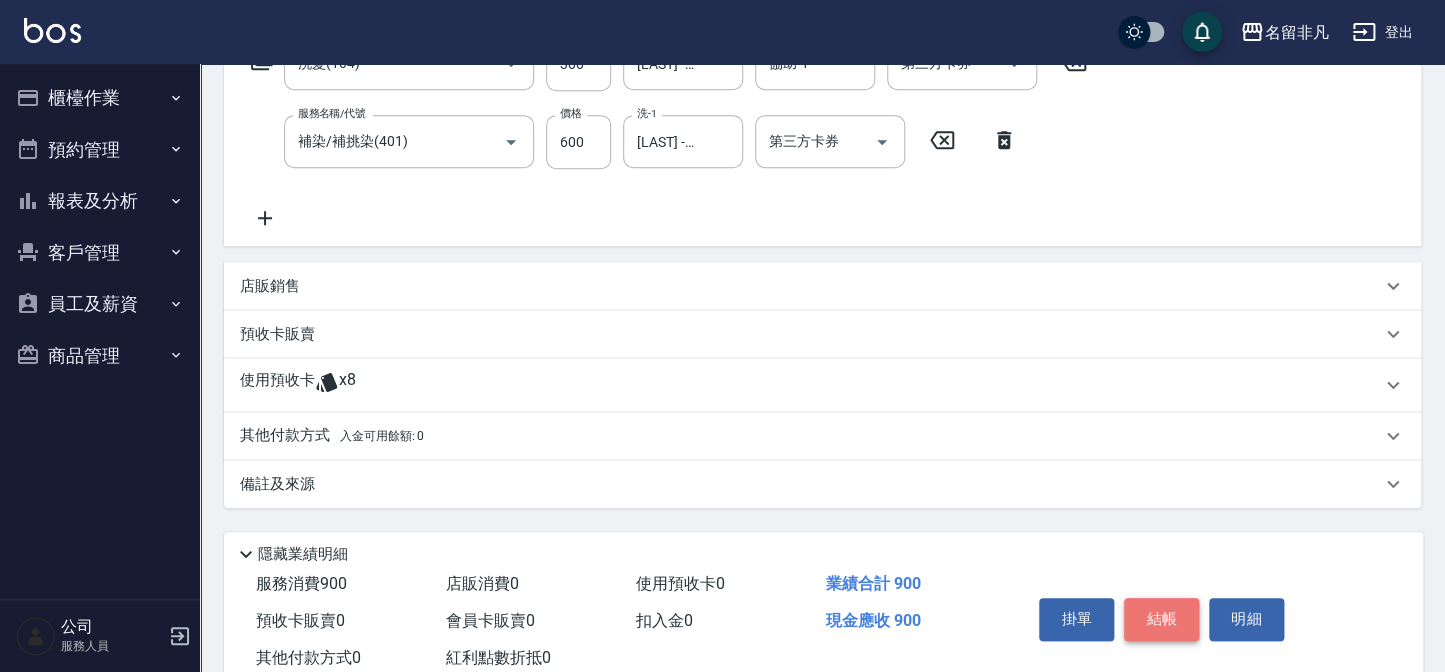 click on "結帳" at bounding box center (1161, 619) 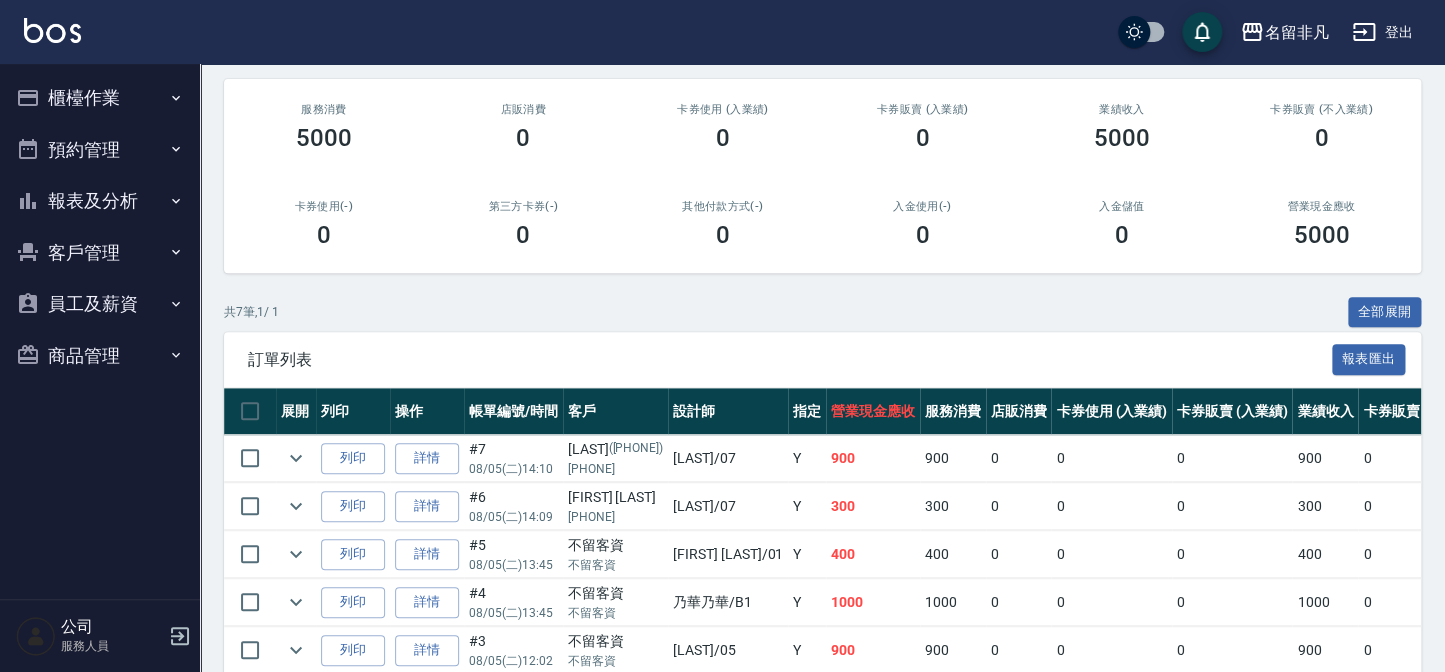 scroll, scrollTop: 419, scrollLeft: 0, axis: vertical 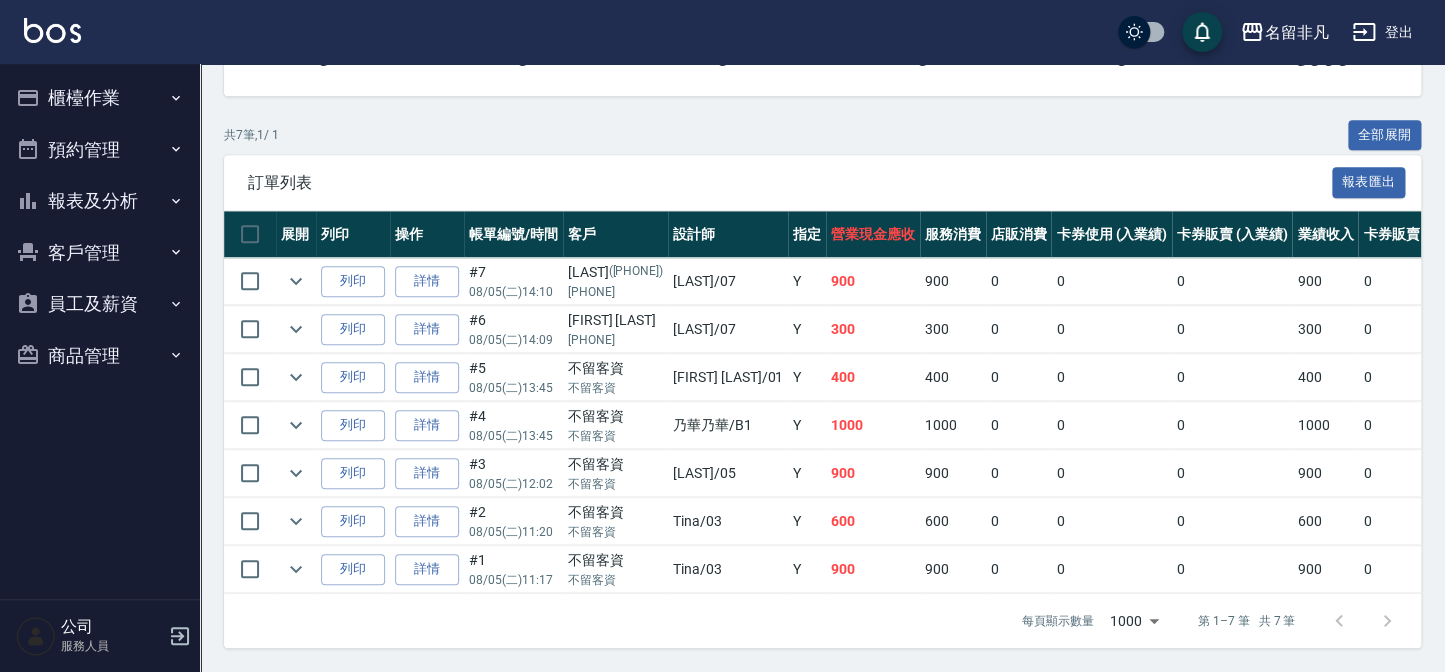 click on "詳情" at bounding box center [427, 281] 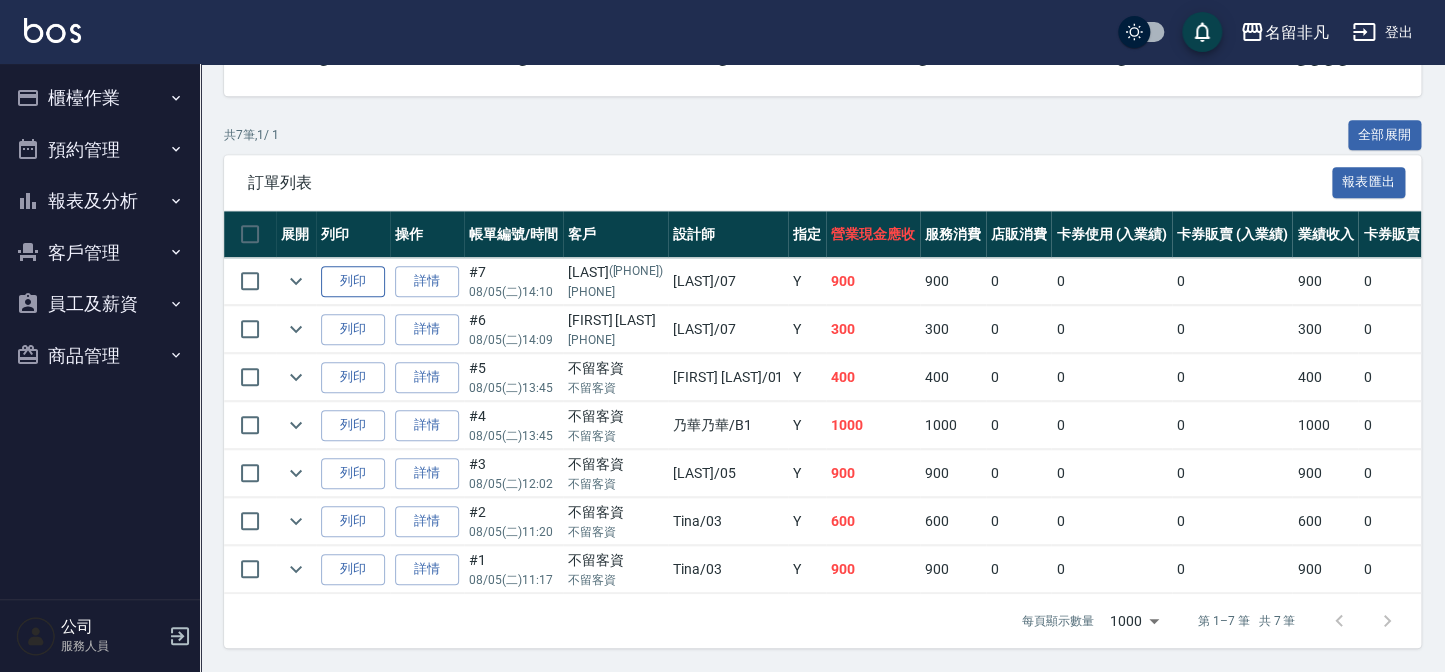 click on "列印" at bounding box center [353, 281] 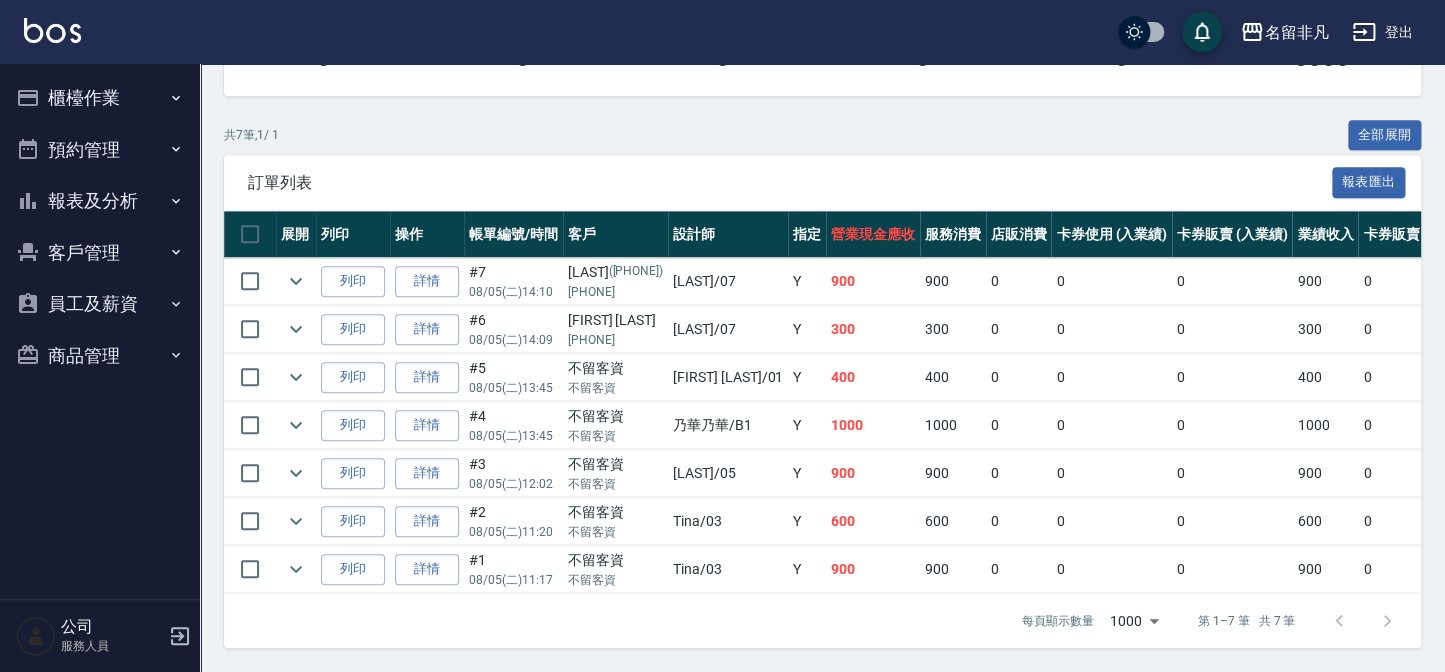 click on "報表及分析" at bounding box center (100, 201) 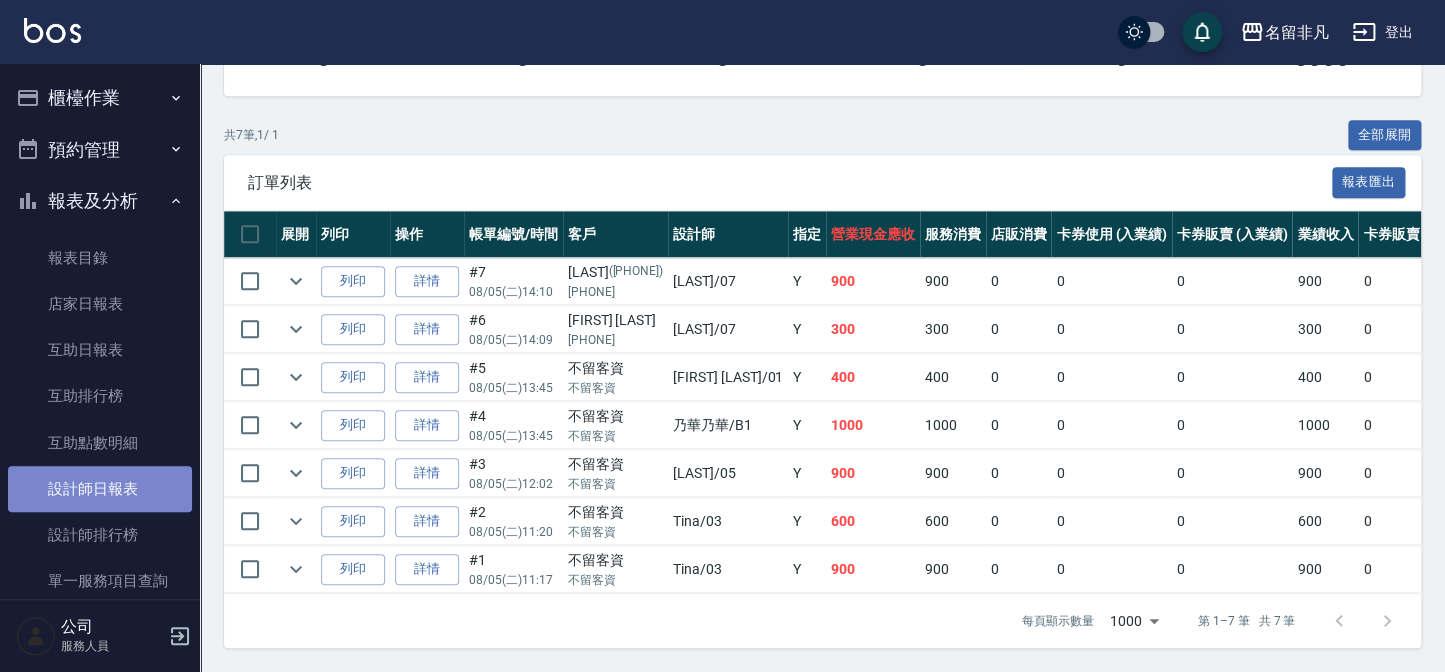 click on "設計師日報表" at bounding box center (100, 489) 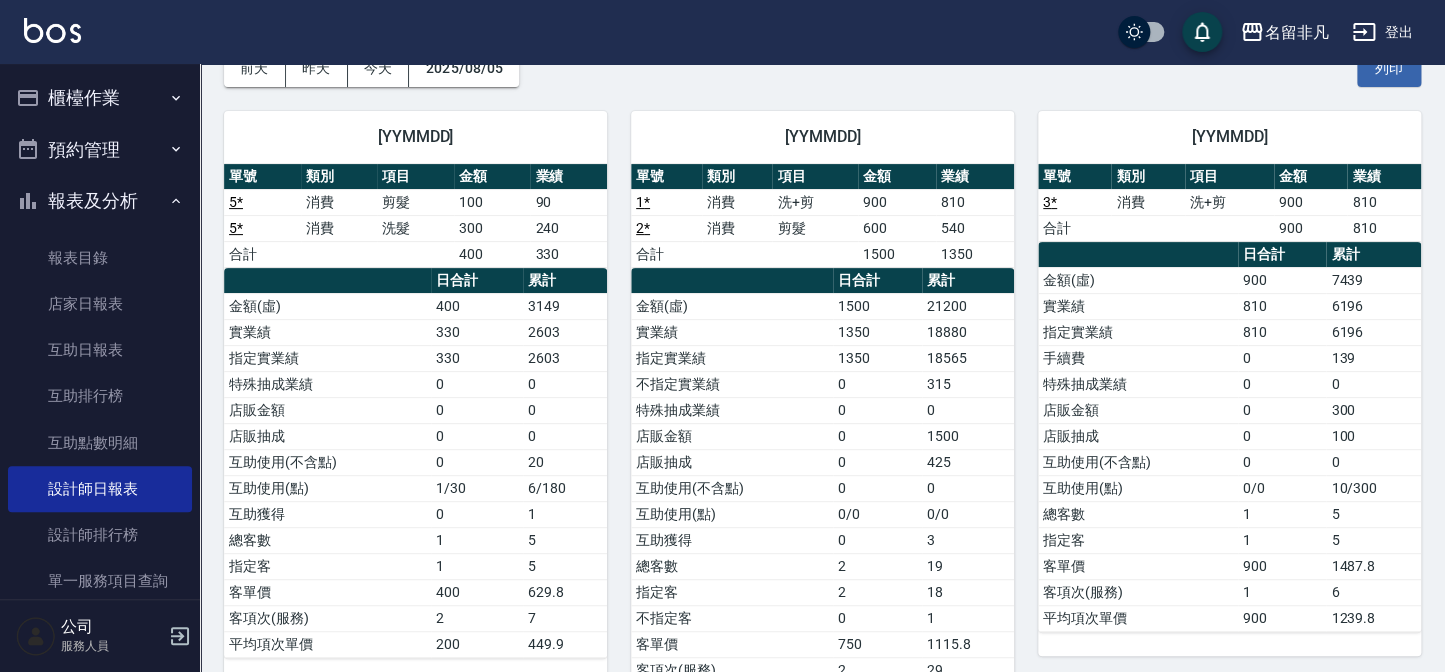 scroll, scrollTop: 90, scrollLeft: 0, axis: vertical 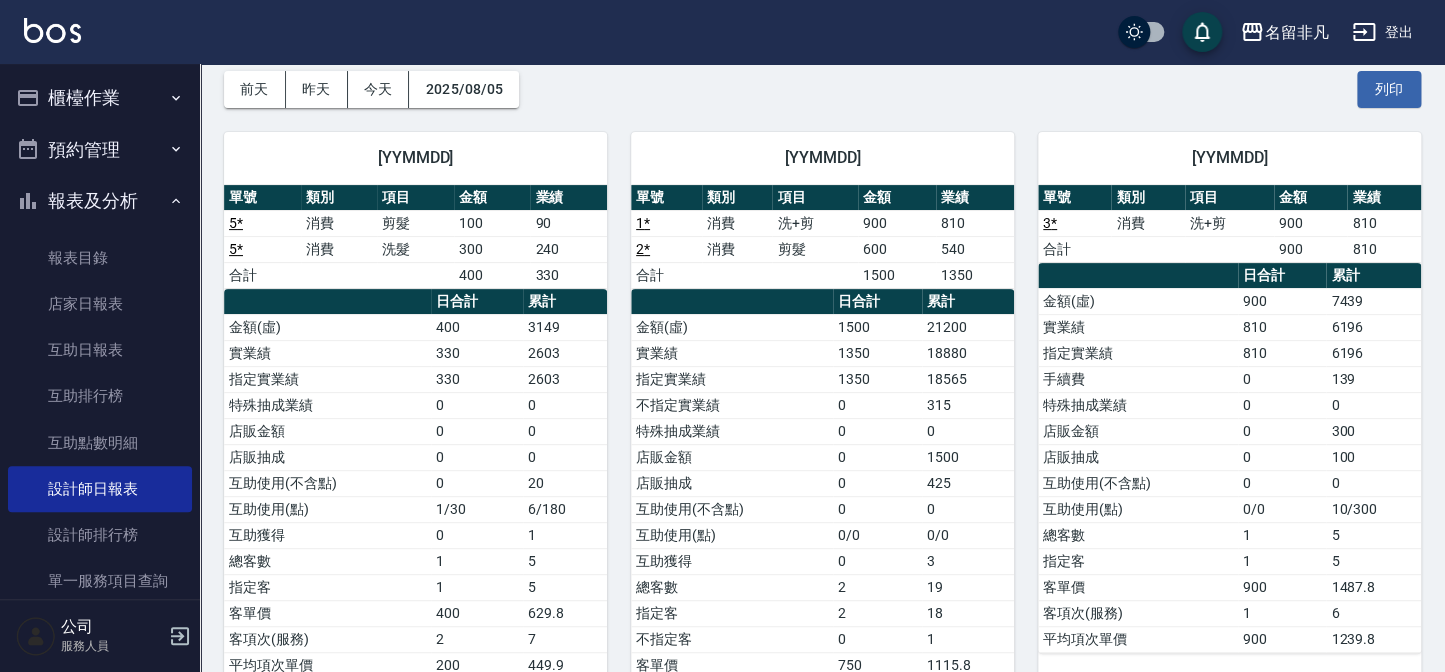 click on "報表及分析" at bounding box center [100, 201] 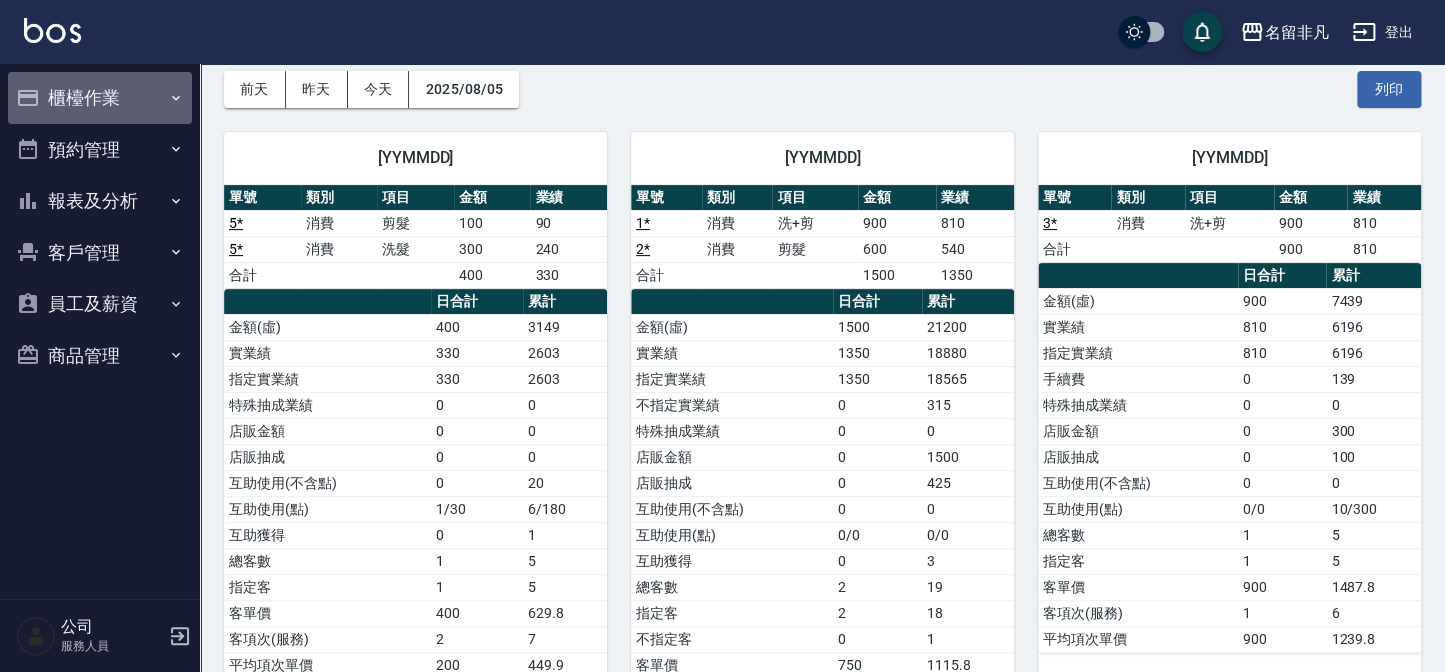 click on "櫃檯作業" at bounding box center (100, 98) 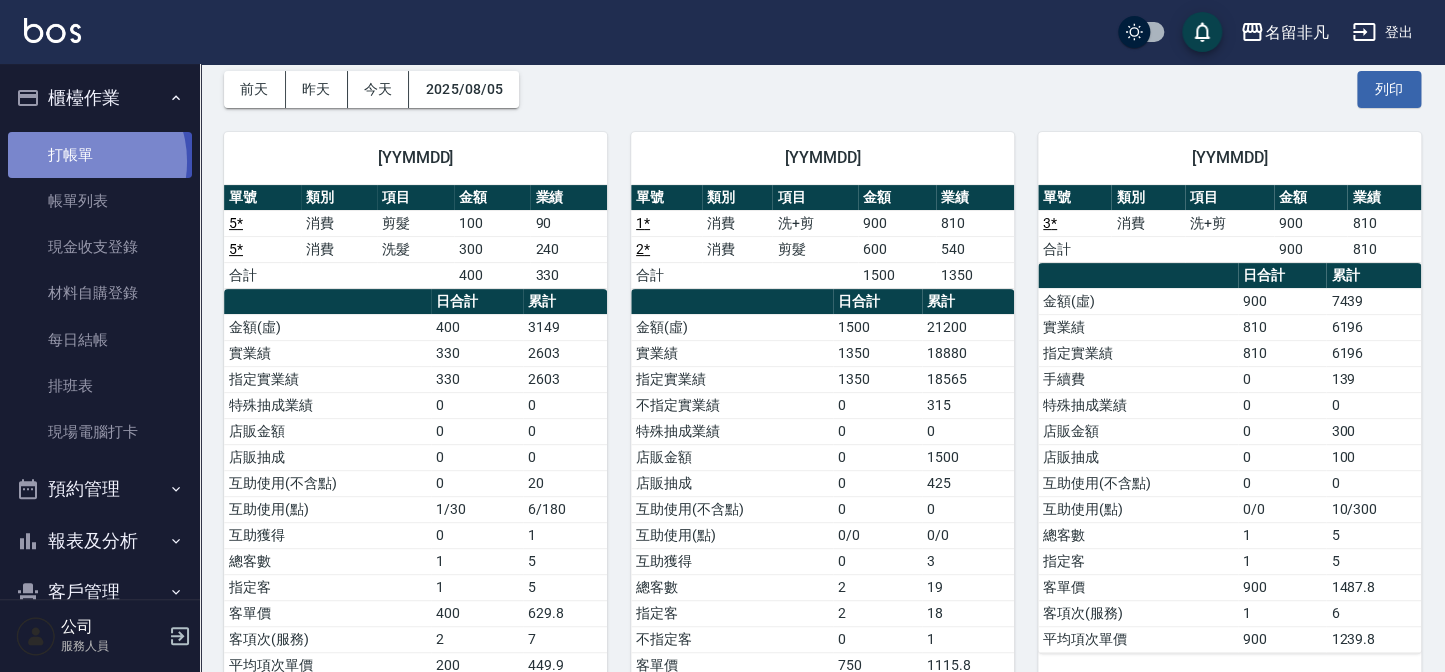 click on "打帳單" at bounding box center [100, 155] 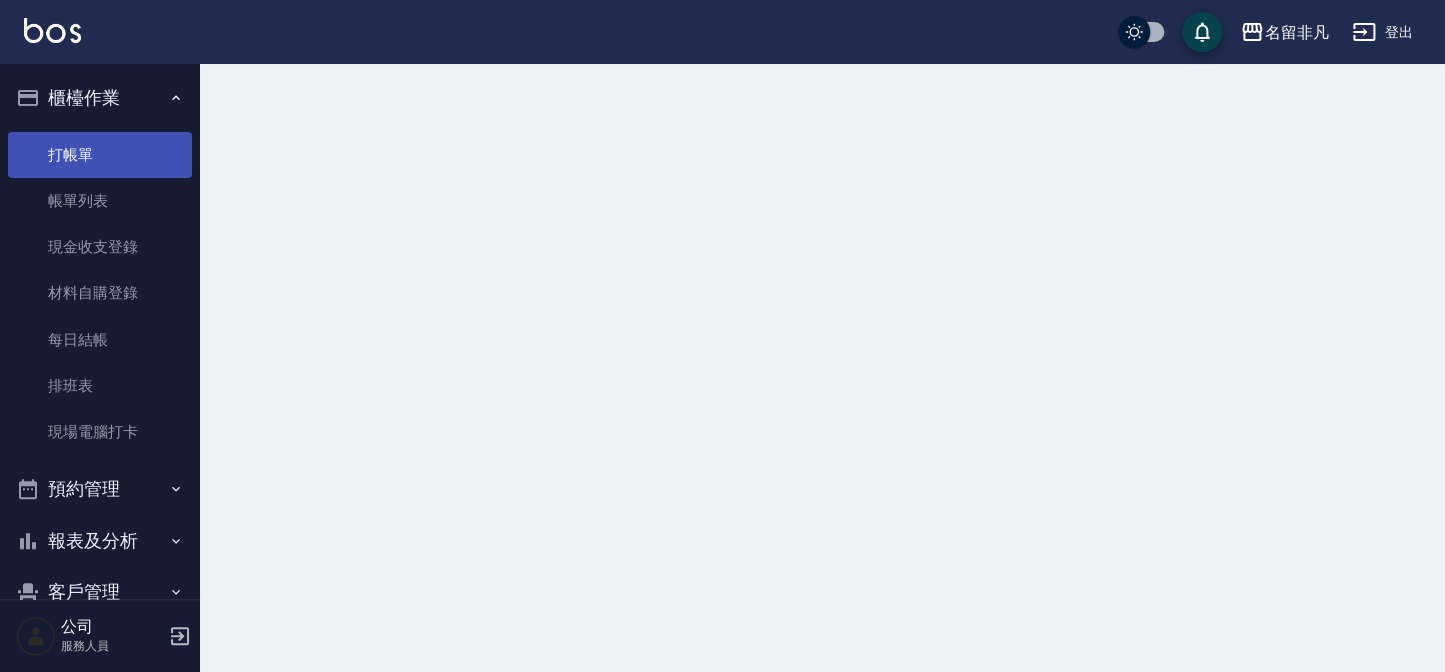 scroll, scrollTop: 0, scrollLeft: 0, axis: both 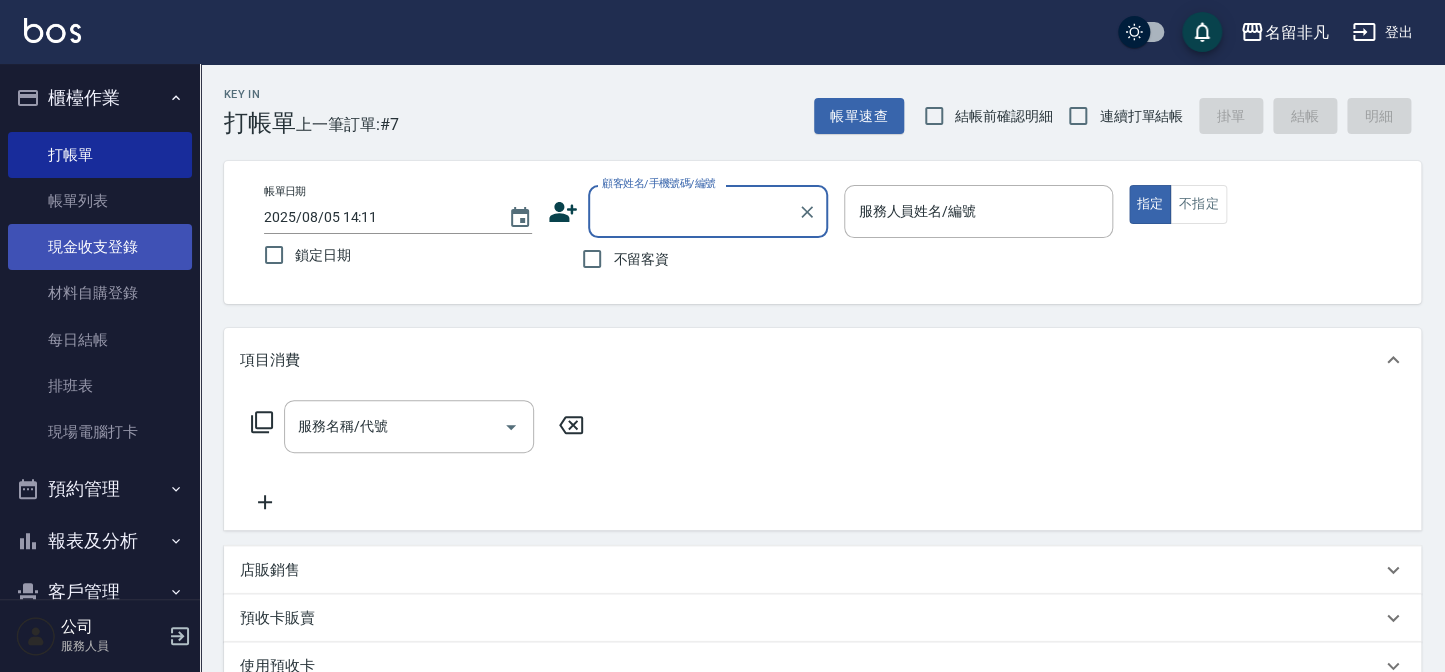 click on "現金收支登錄" at bounding box center [100, 247] 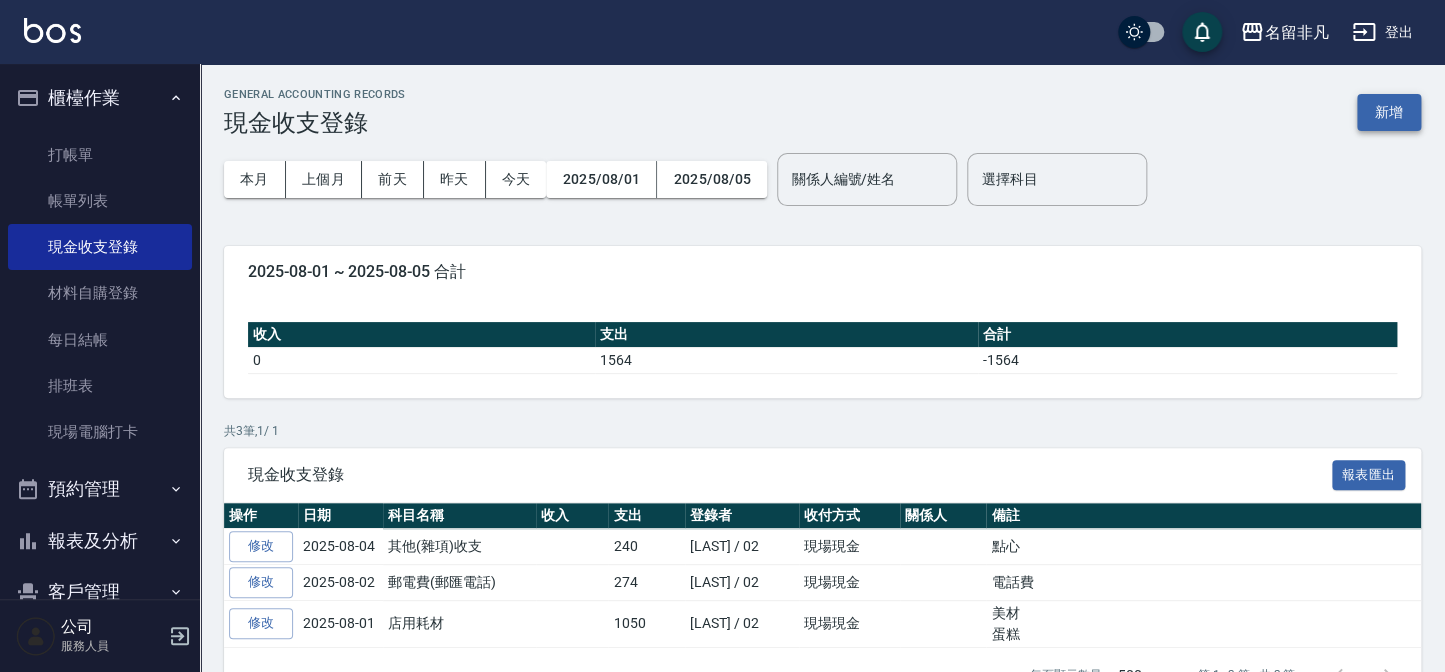 click on "新增" at bounding box center (1389, 112) 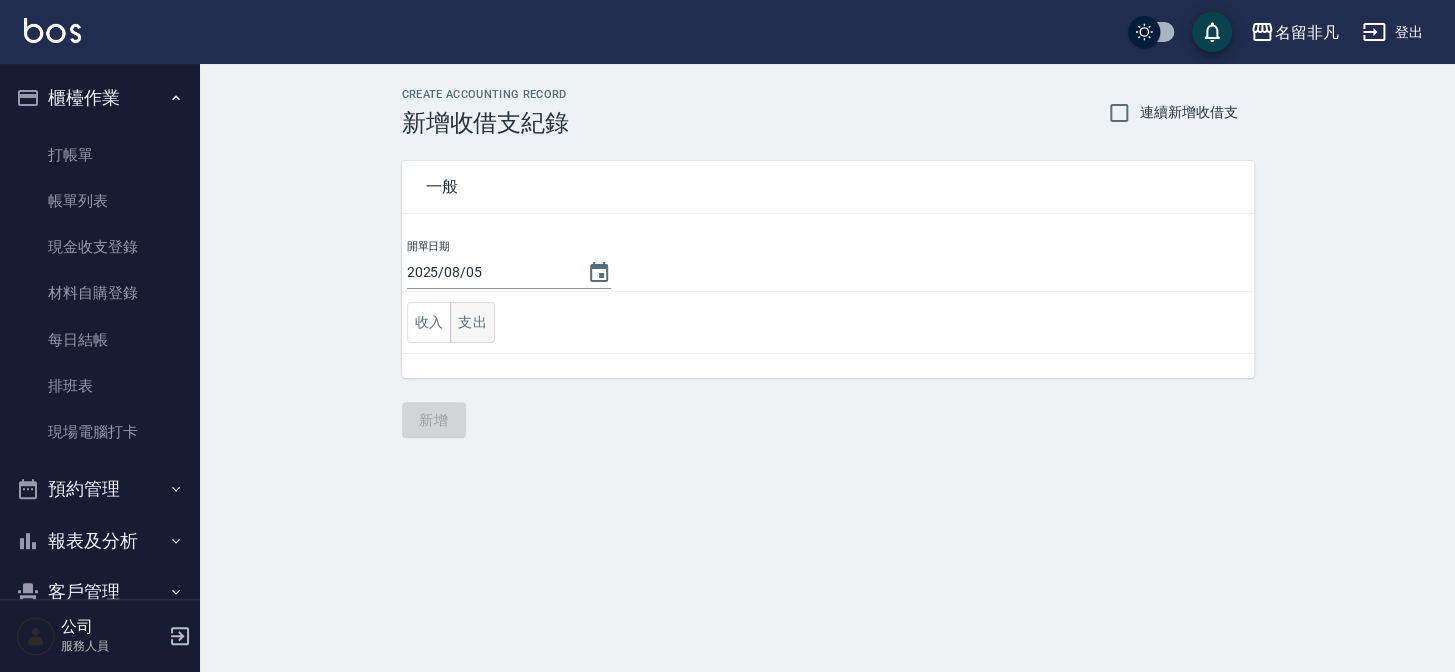click on "支出" at bounding box center [472, 322] 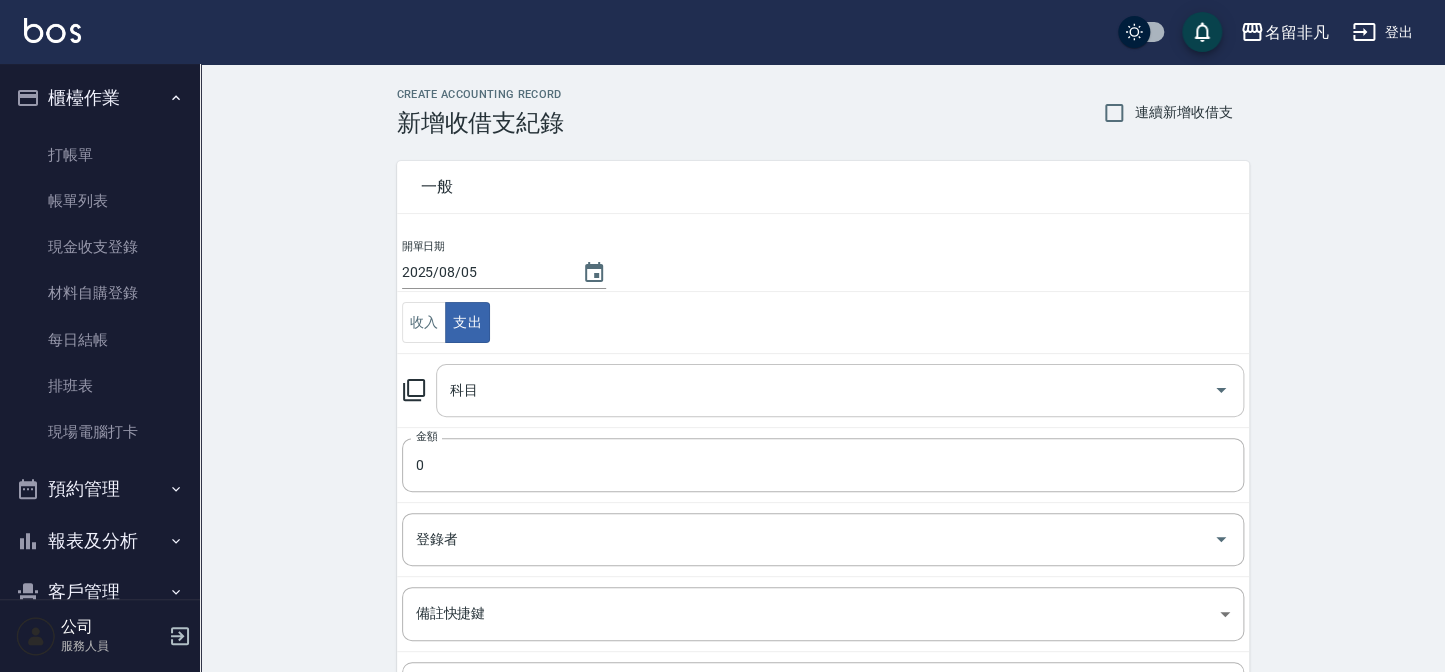 click on "科目" at bounding box center (840, 390) 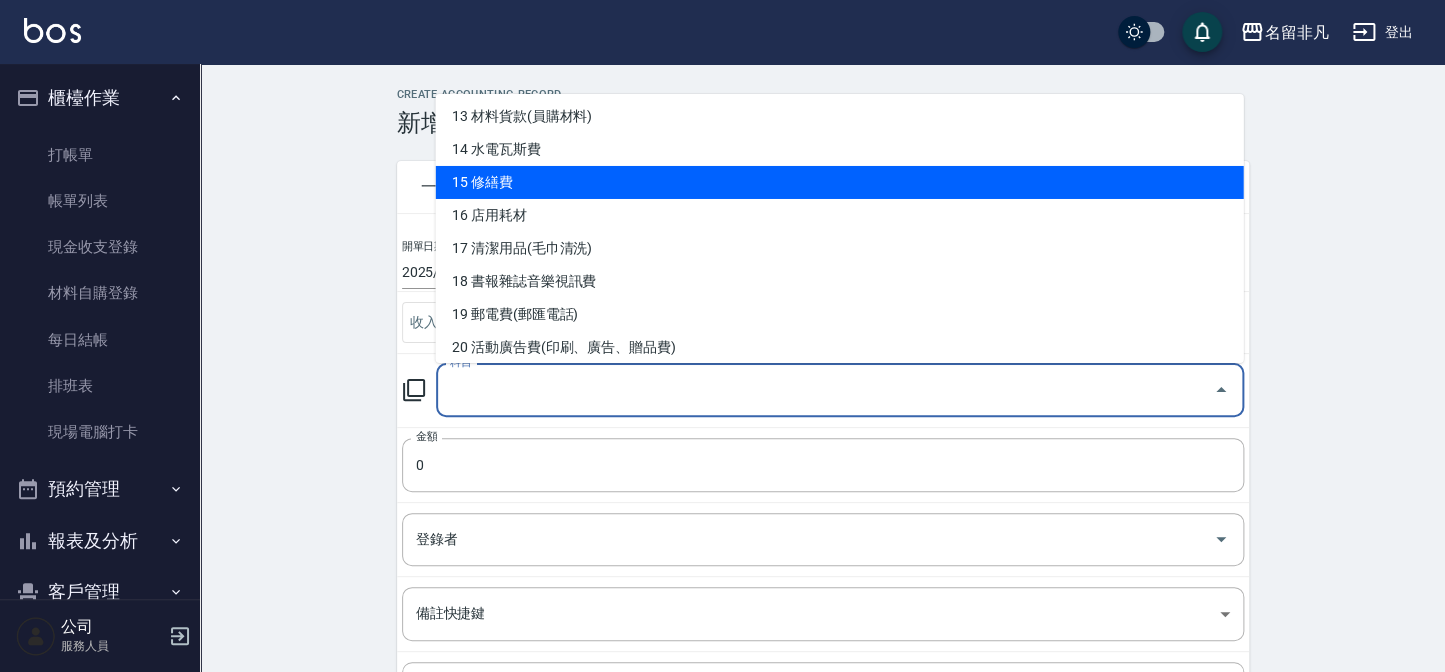 scroll, scrollTop: 454, scrollLeft: 0, axis: vertical 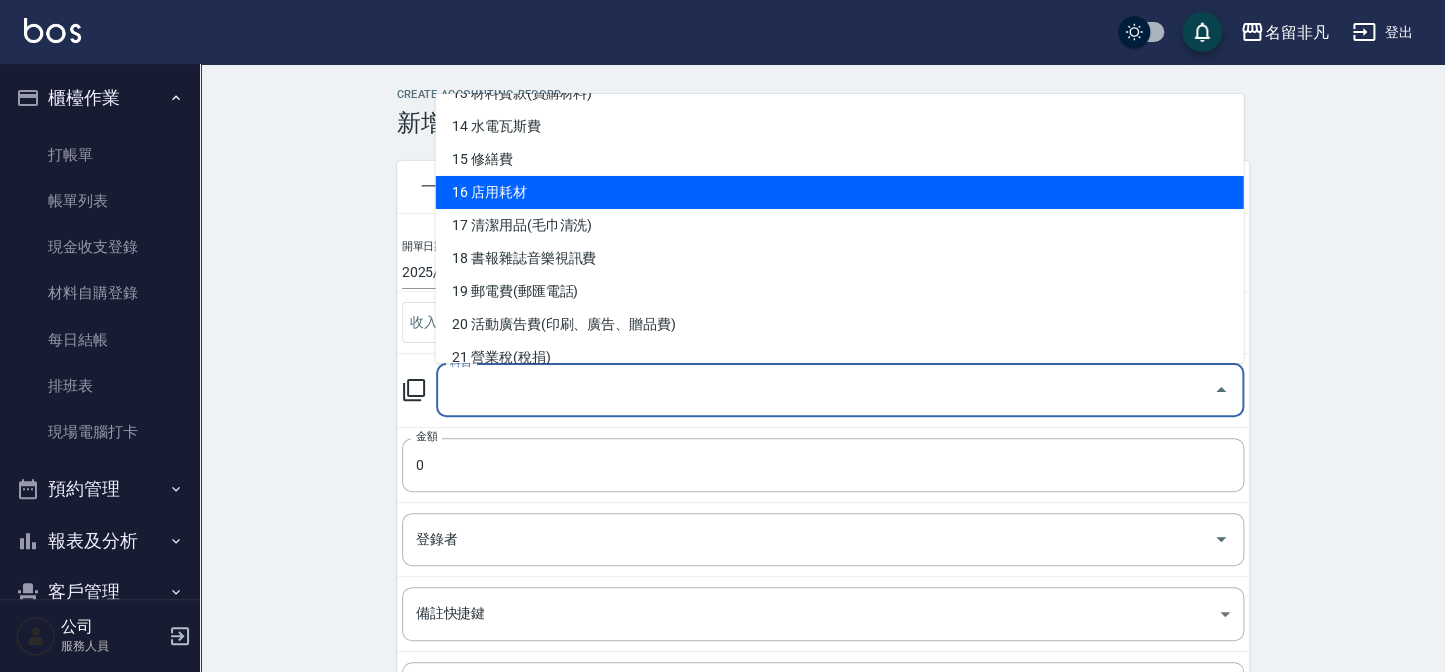 click on "16 店用耗材" at bounding box center [839, 192] 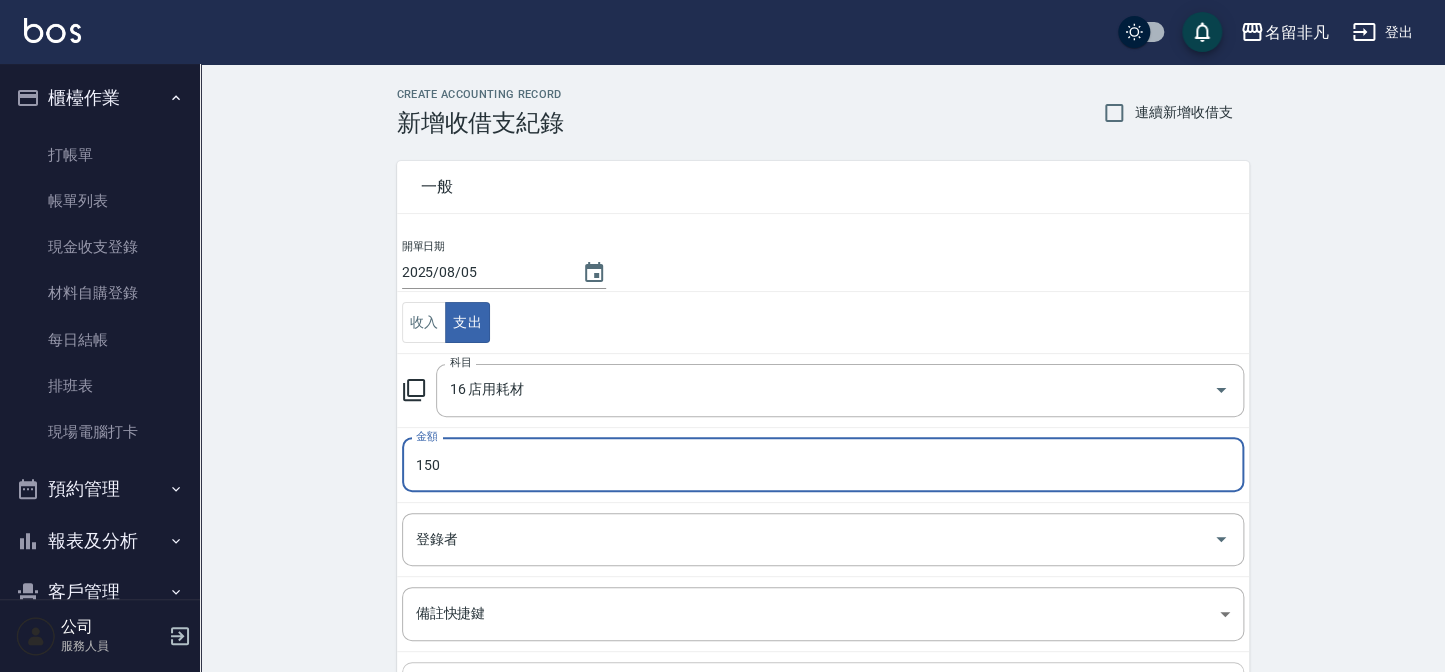 type on "150" 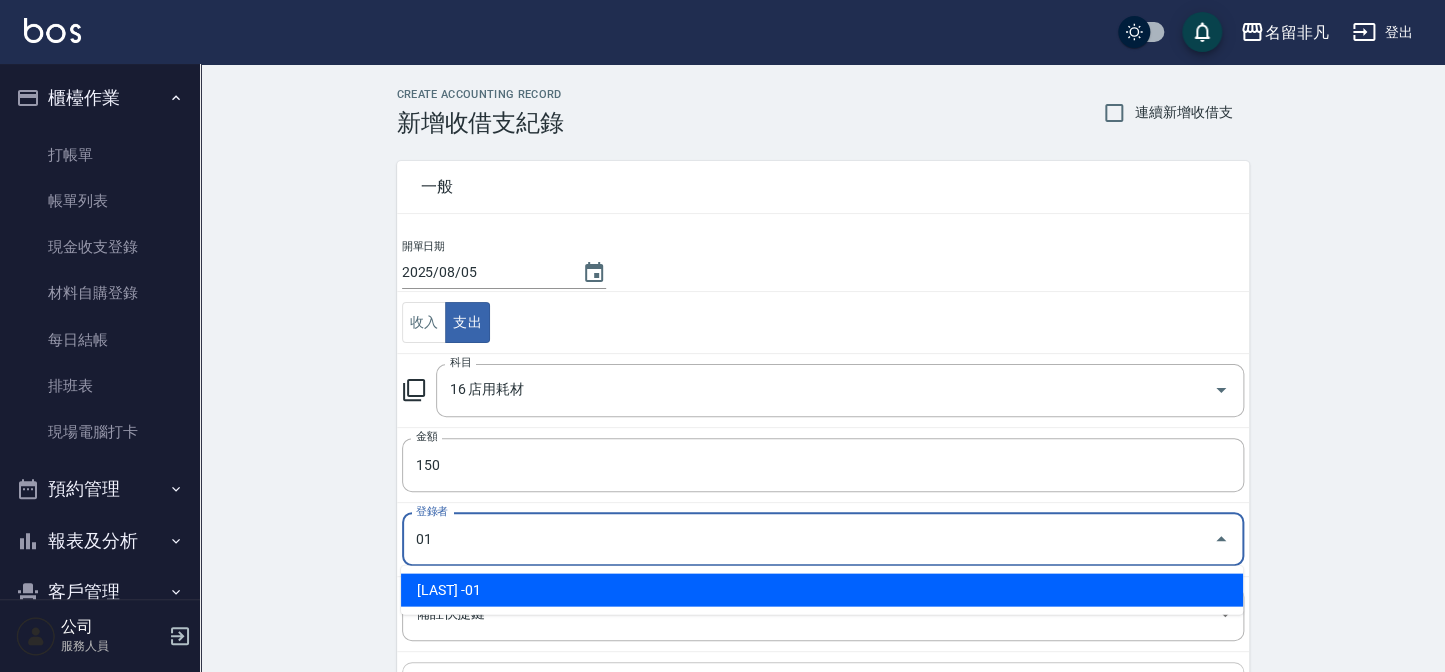type on "[LAST] -01" 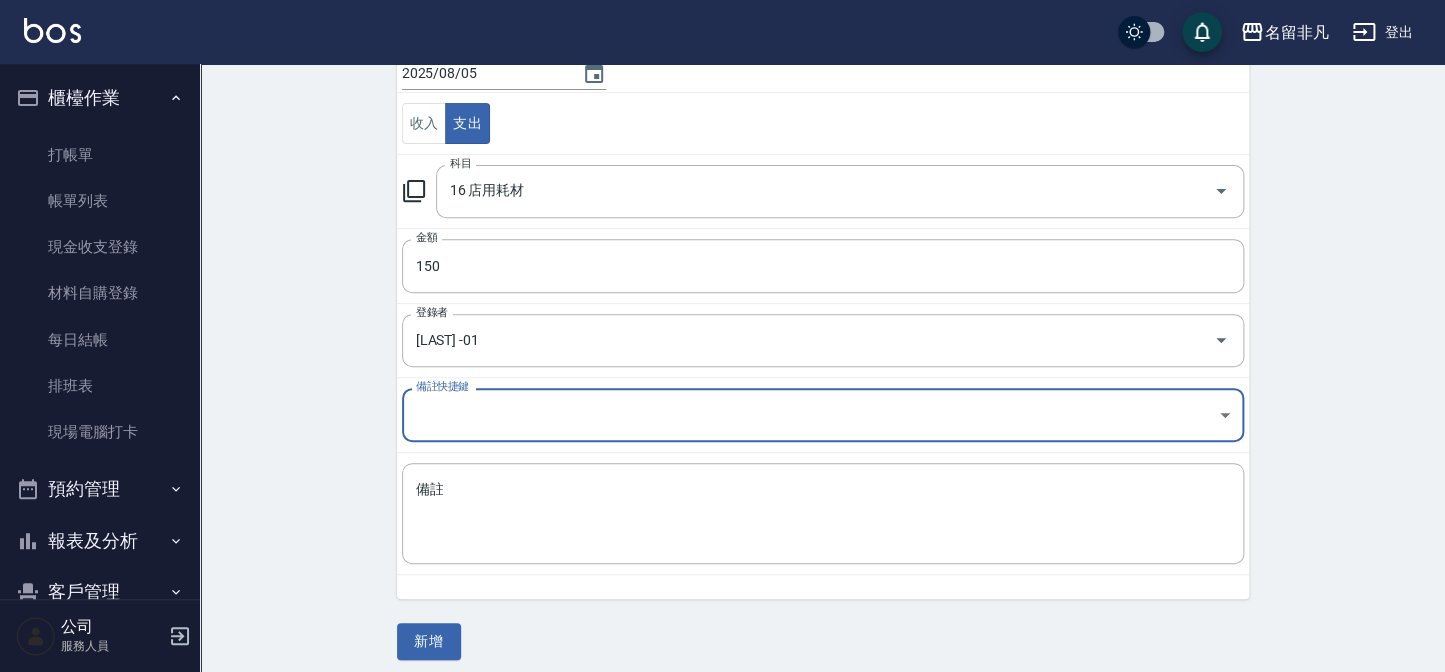 scroll, scrollTop: 210, scrollLeft: 0, axis: vertical 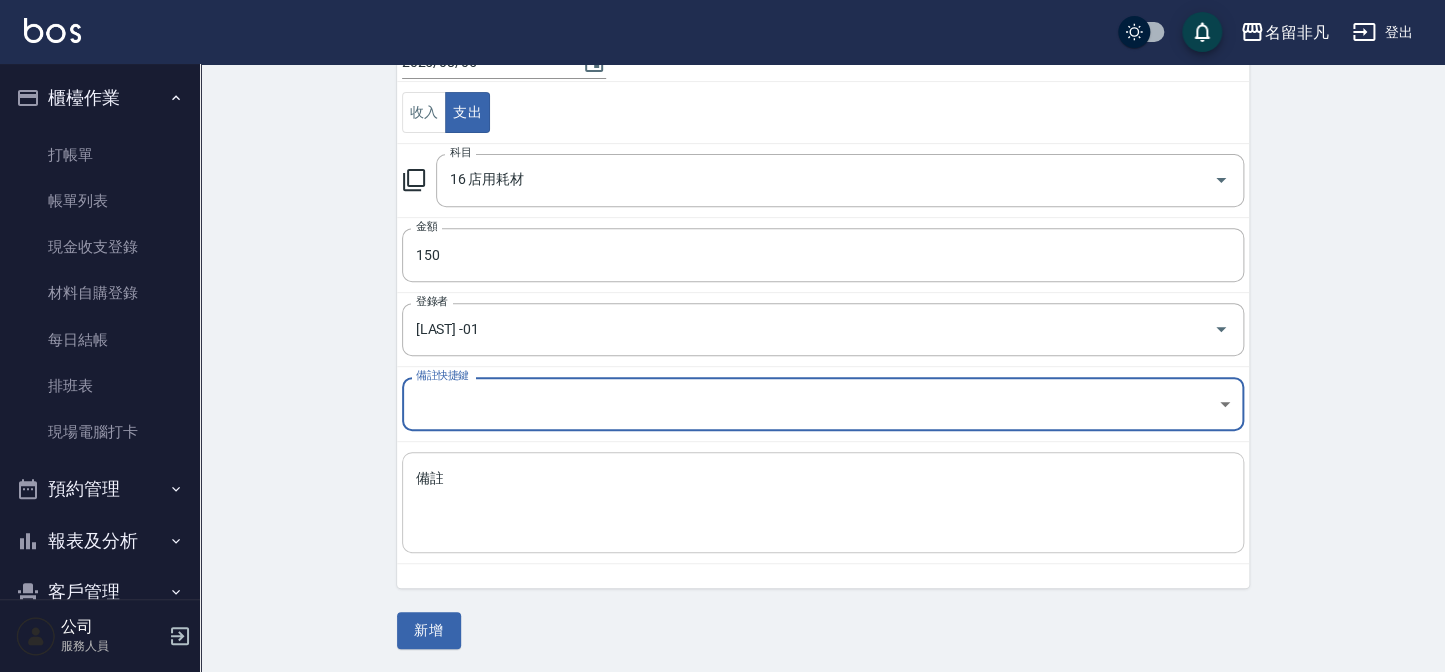 click on "備註" at bounding box center [823, 503] 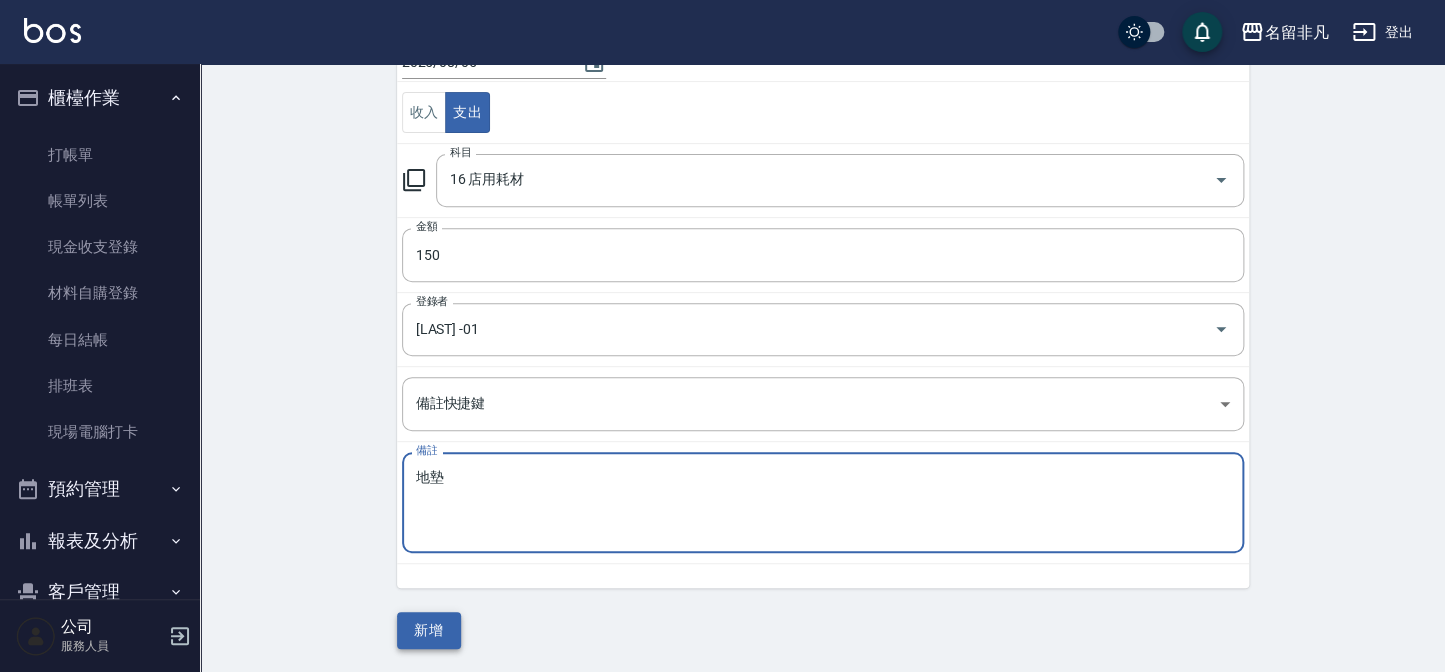 type on "地墊" 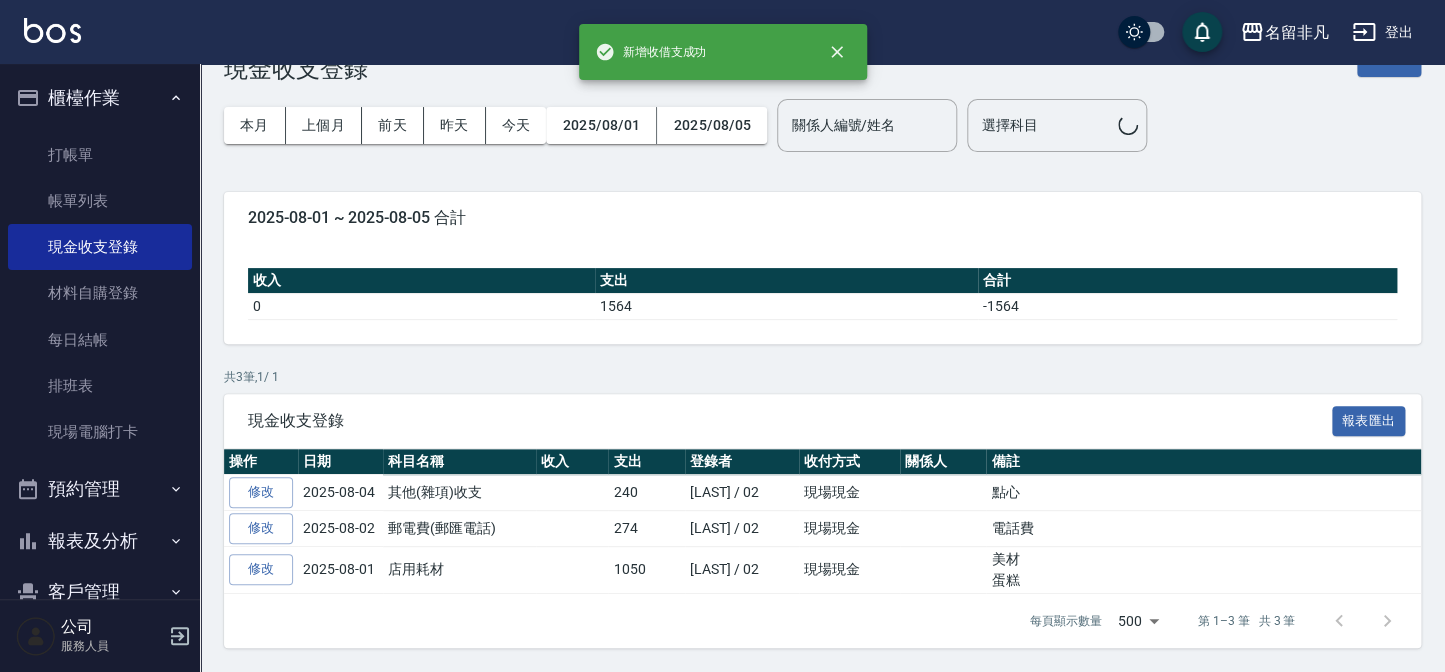 scroll, scrollTop: 0, scrollLeft: 0, axis: both 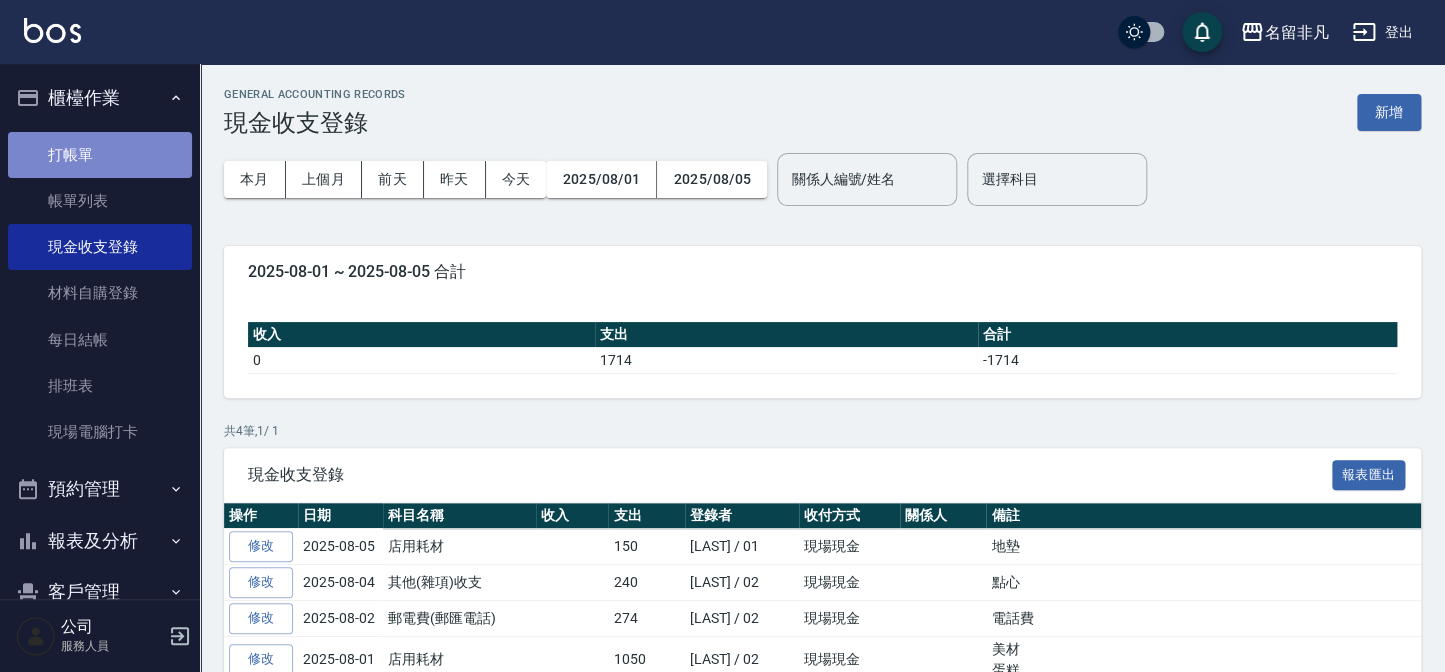 click on "打帳單" at bounding box center (100, 155) 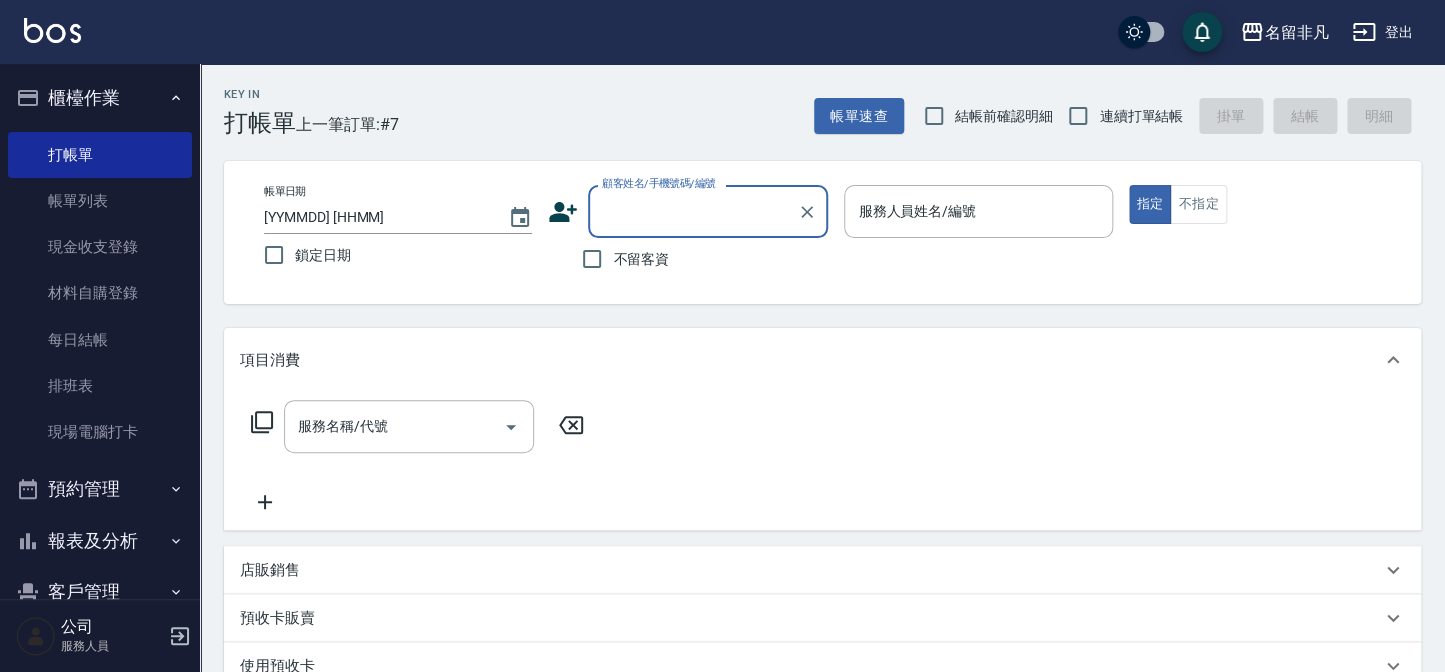 click on "不留客資" at bounding box center (620, 259) 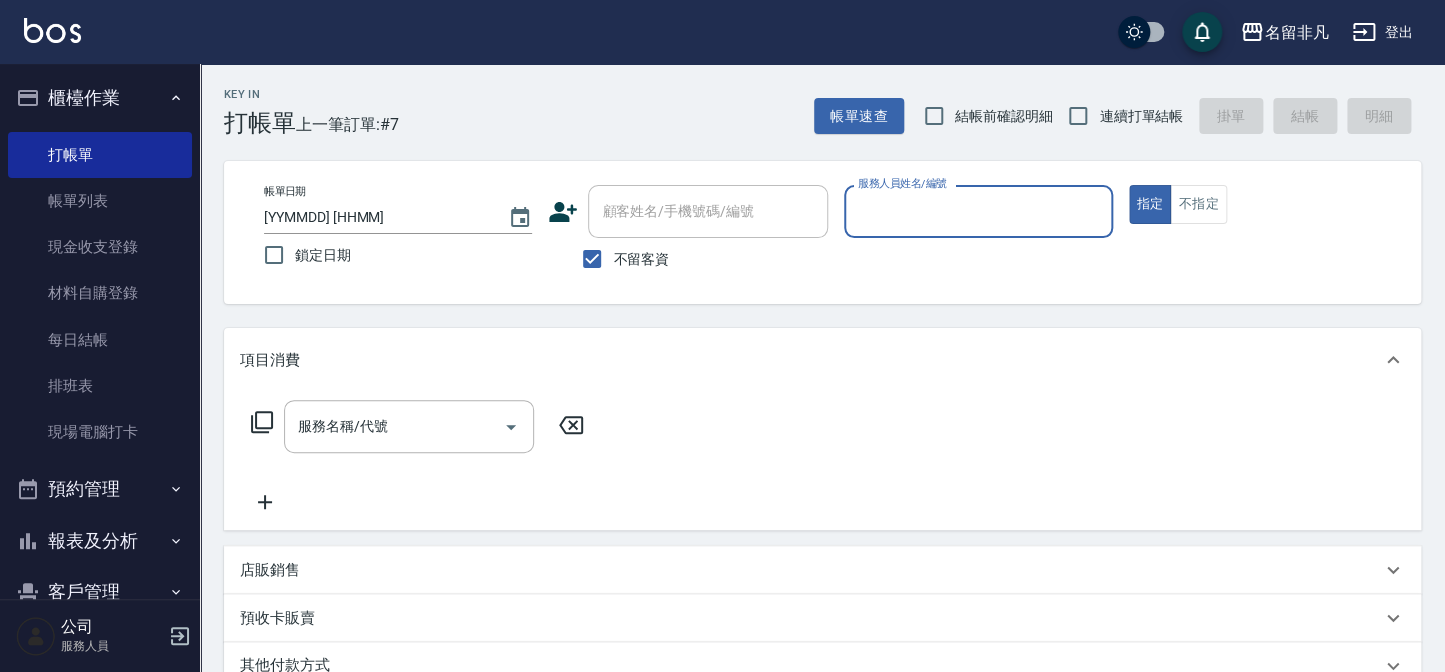 click on "服務人員姓名/編號" at bounding box center (978, 211) 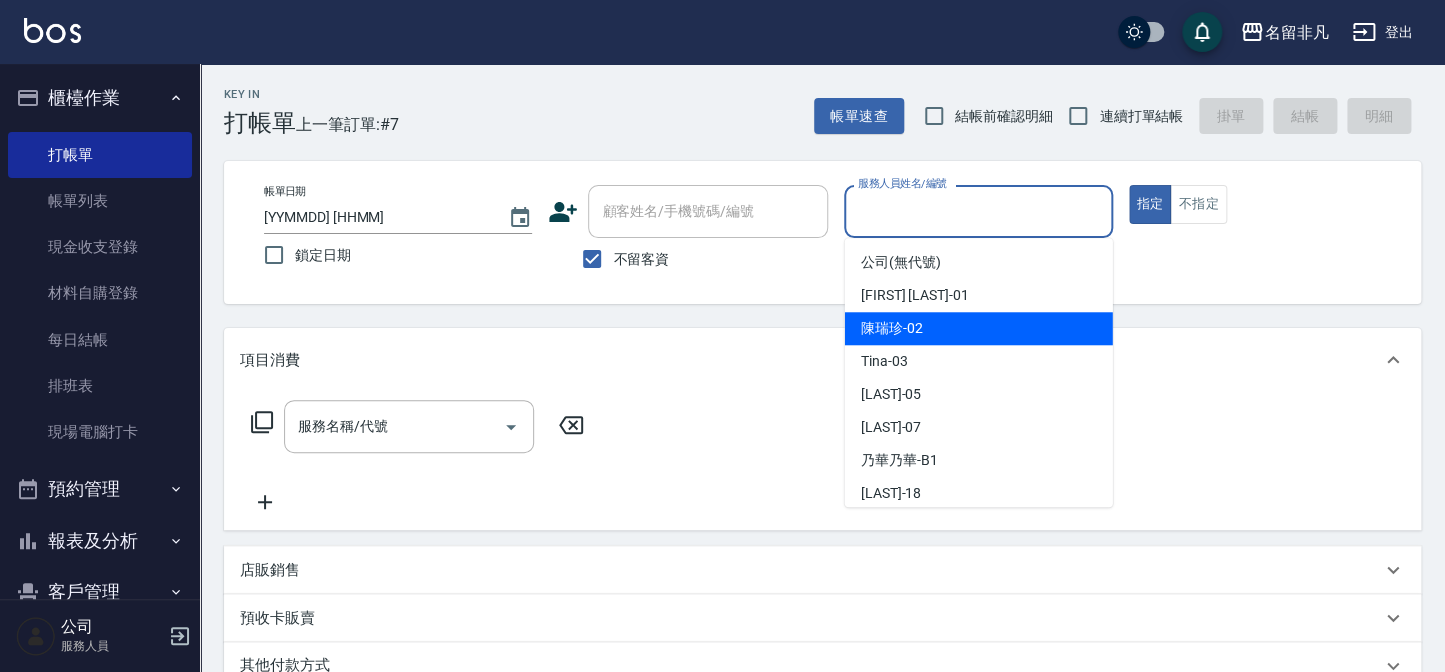 click on "[LAST] -02" at bounding box center [979, 328] 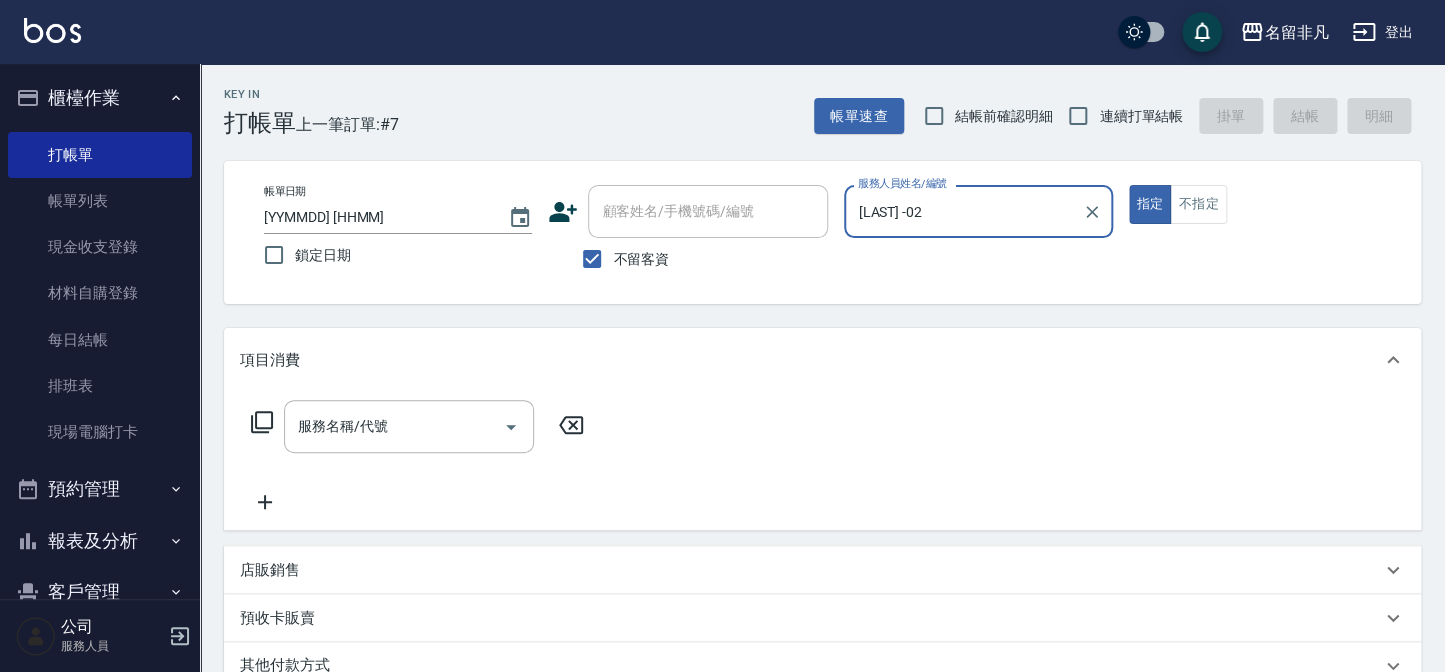 click 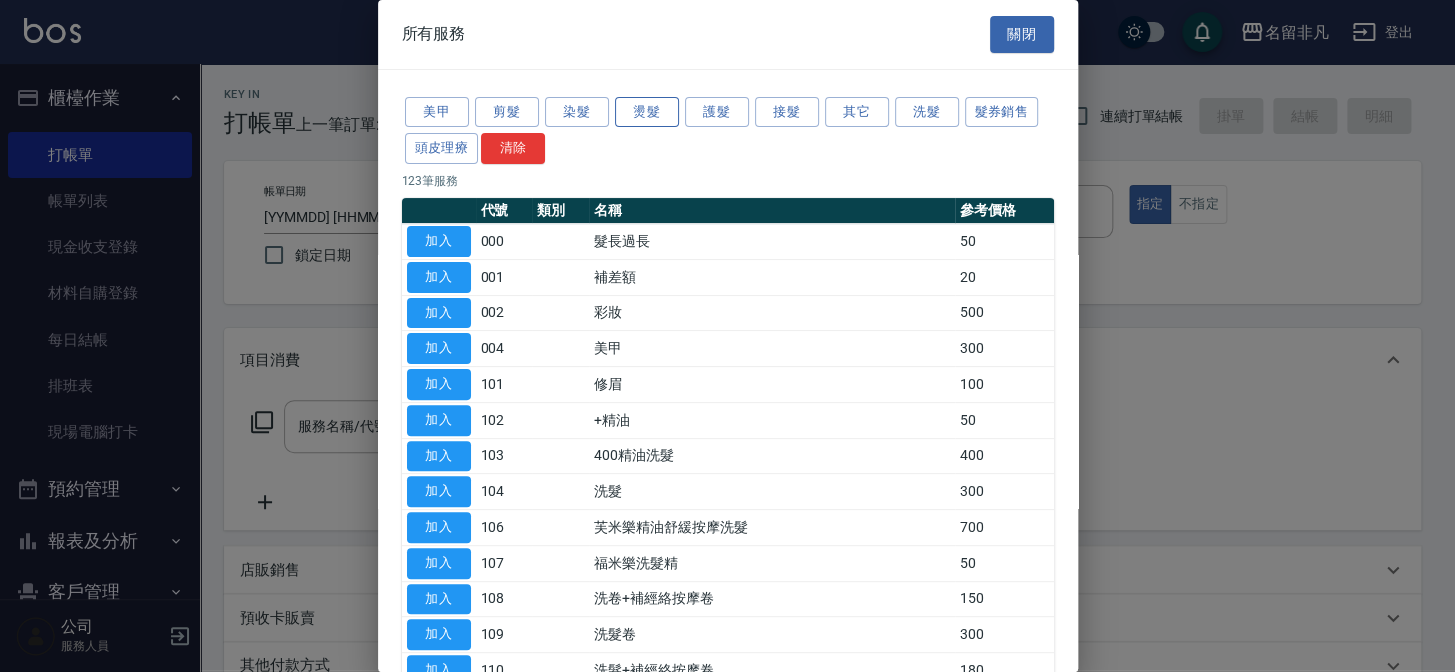 click on "燙髮" at bounding box center [647, 112] 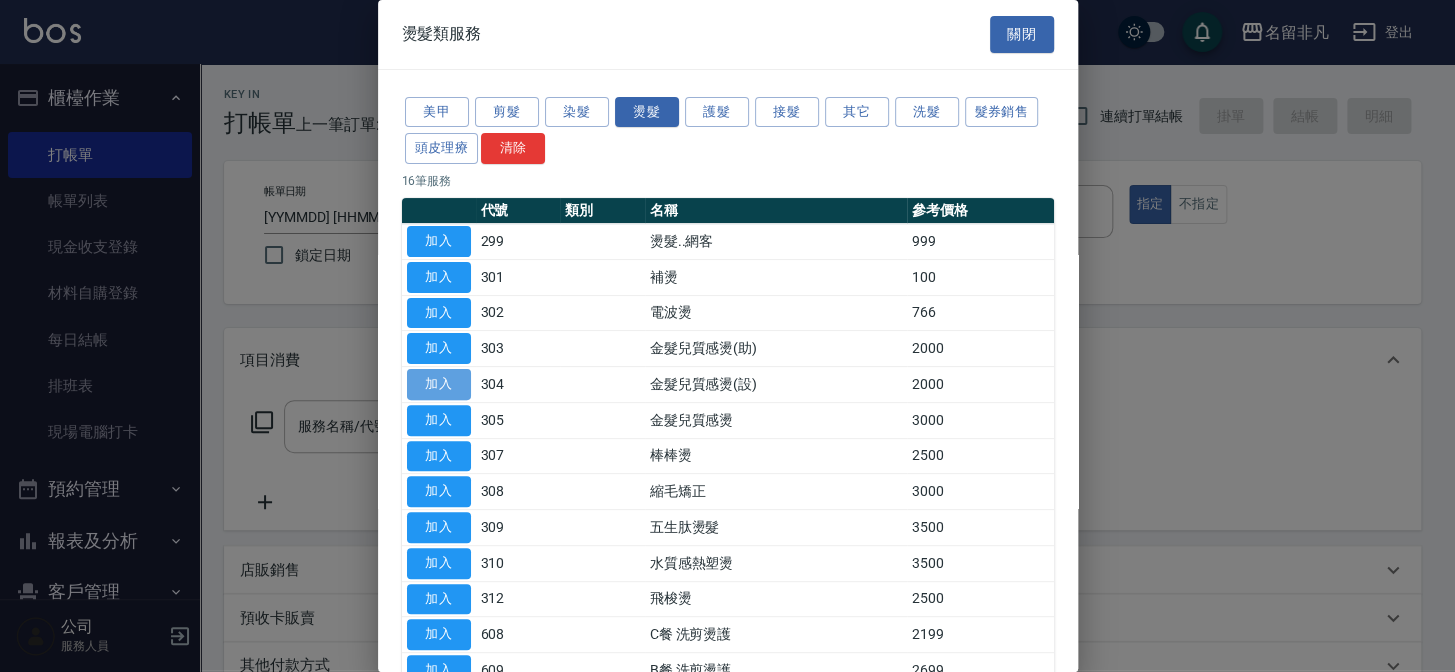 click on "加入" at bounding box center [439, 384] 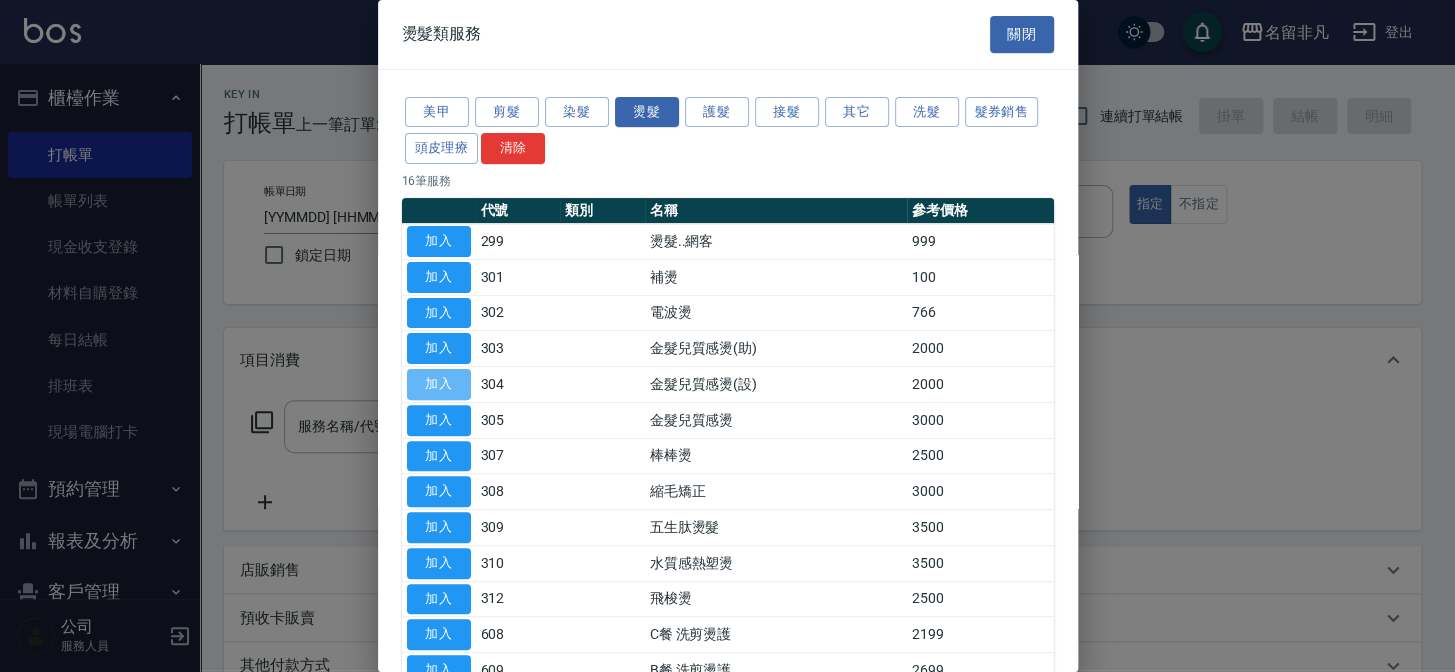 type on "金髮兒質感燙(設)(304)" 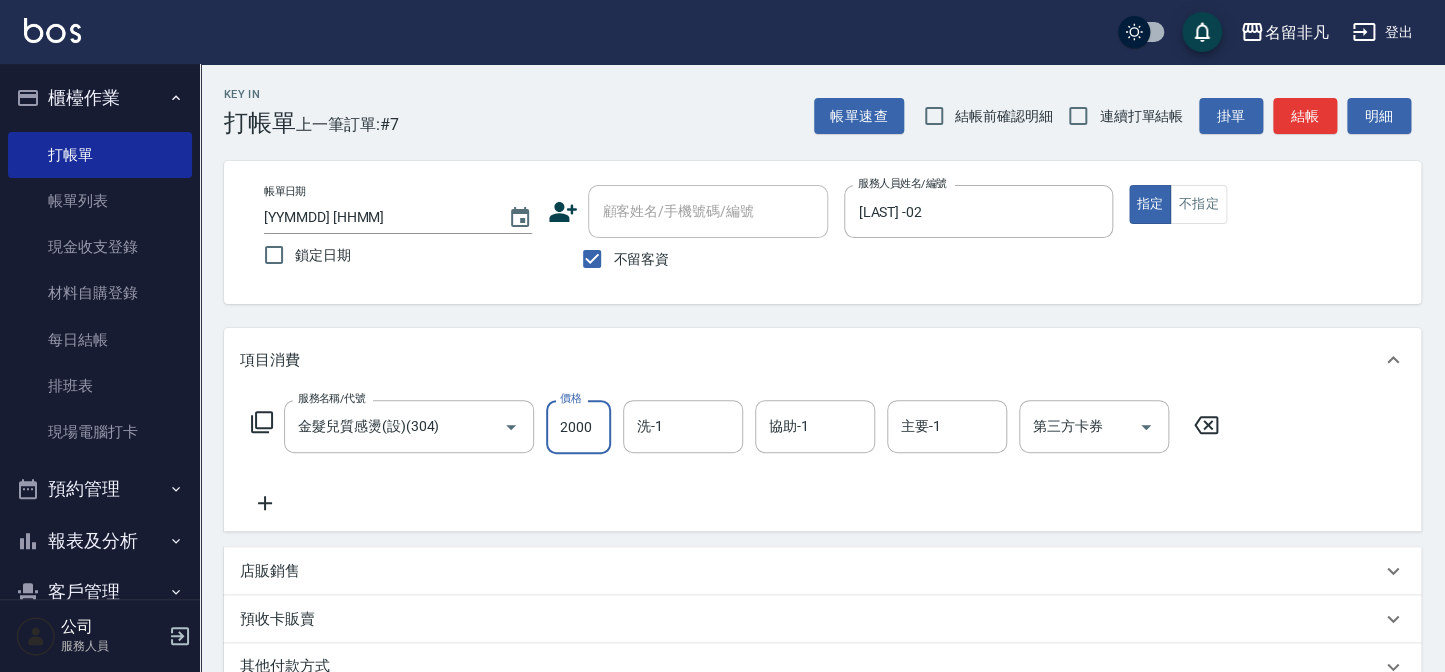 click on "2000" at bounding box center (578, 427) 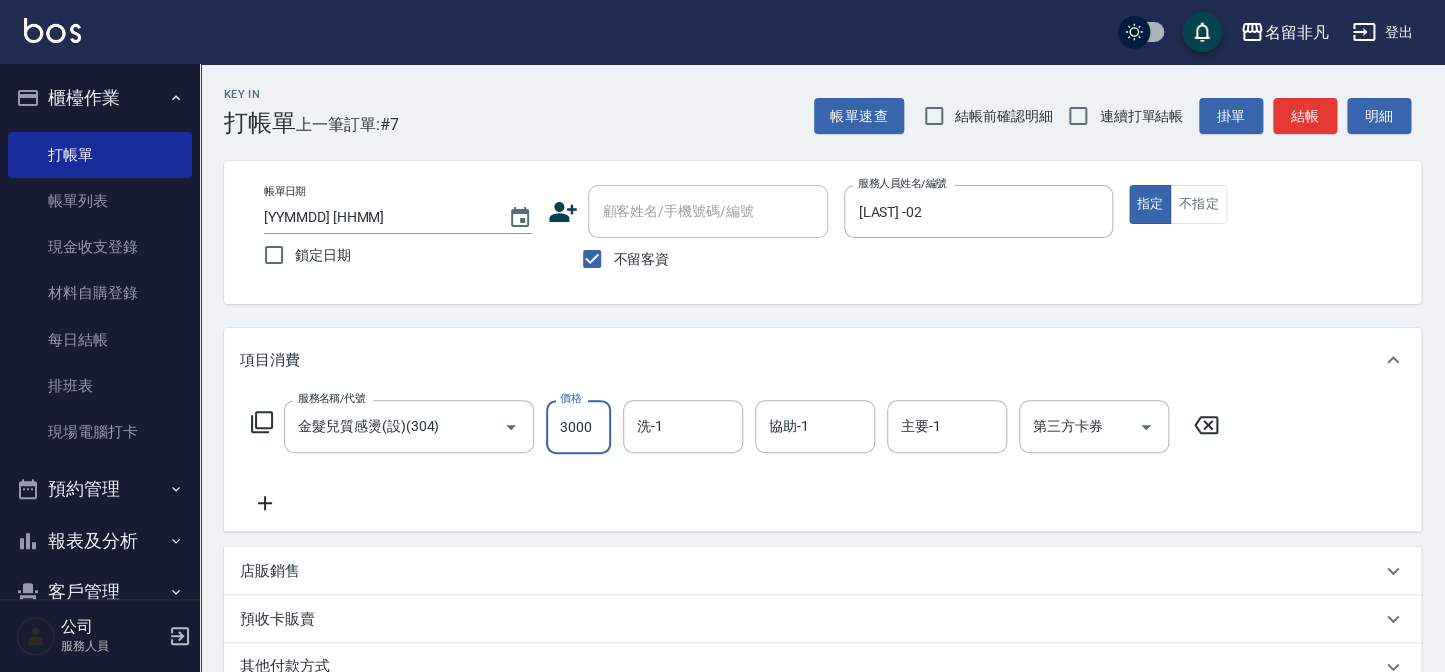 type on "3000" 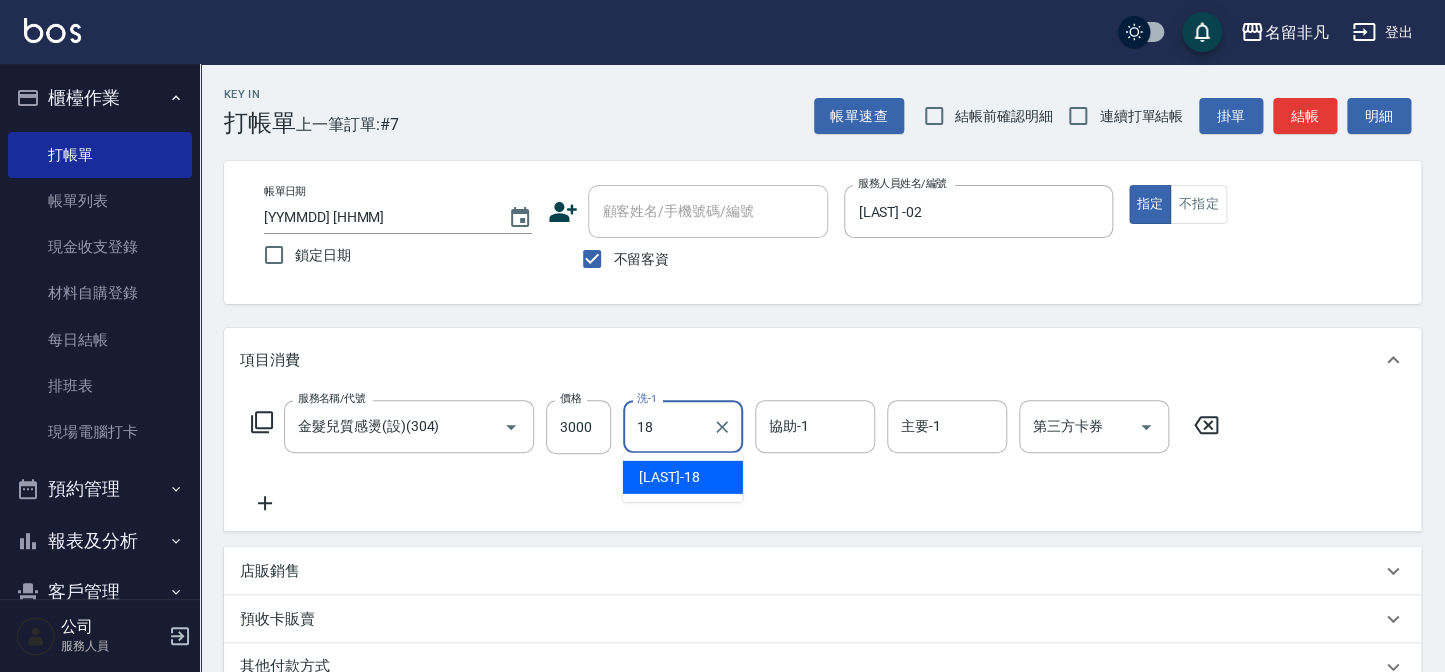 type on "[LAST] -18" 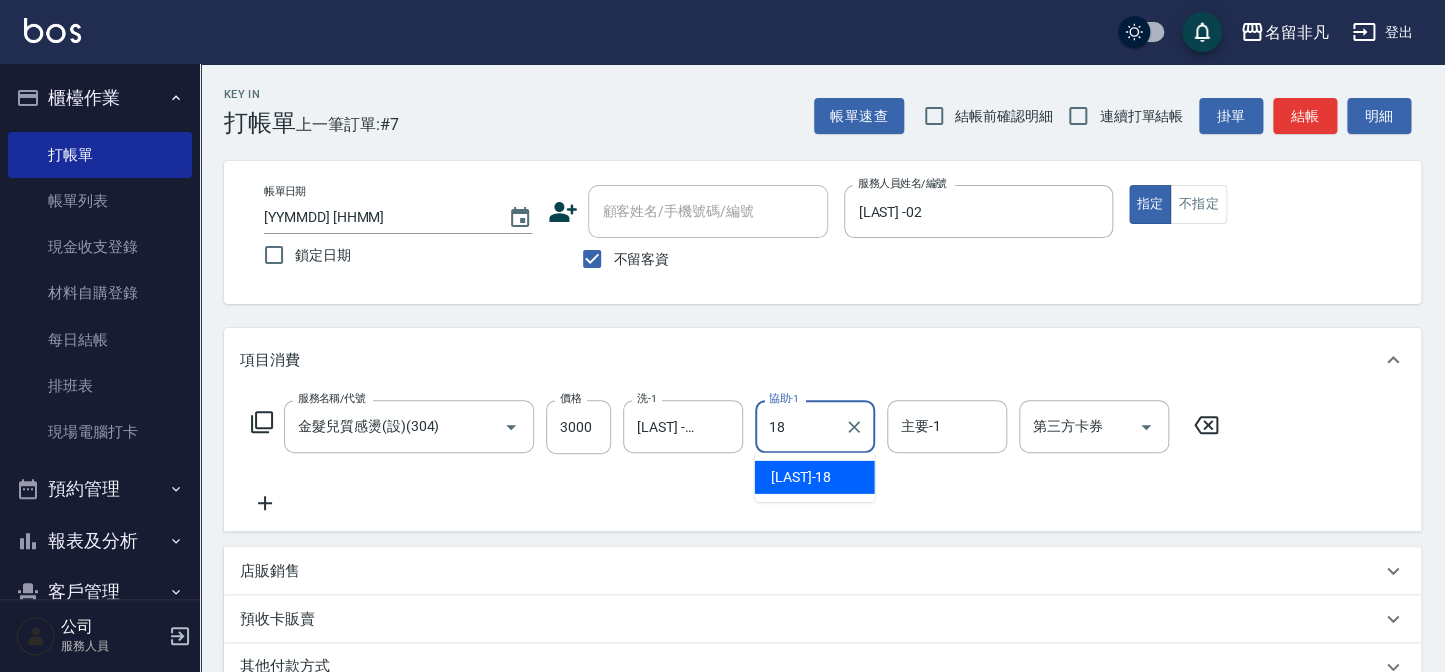 type on "[LAST] -18" 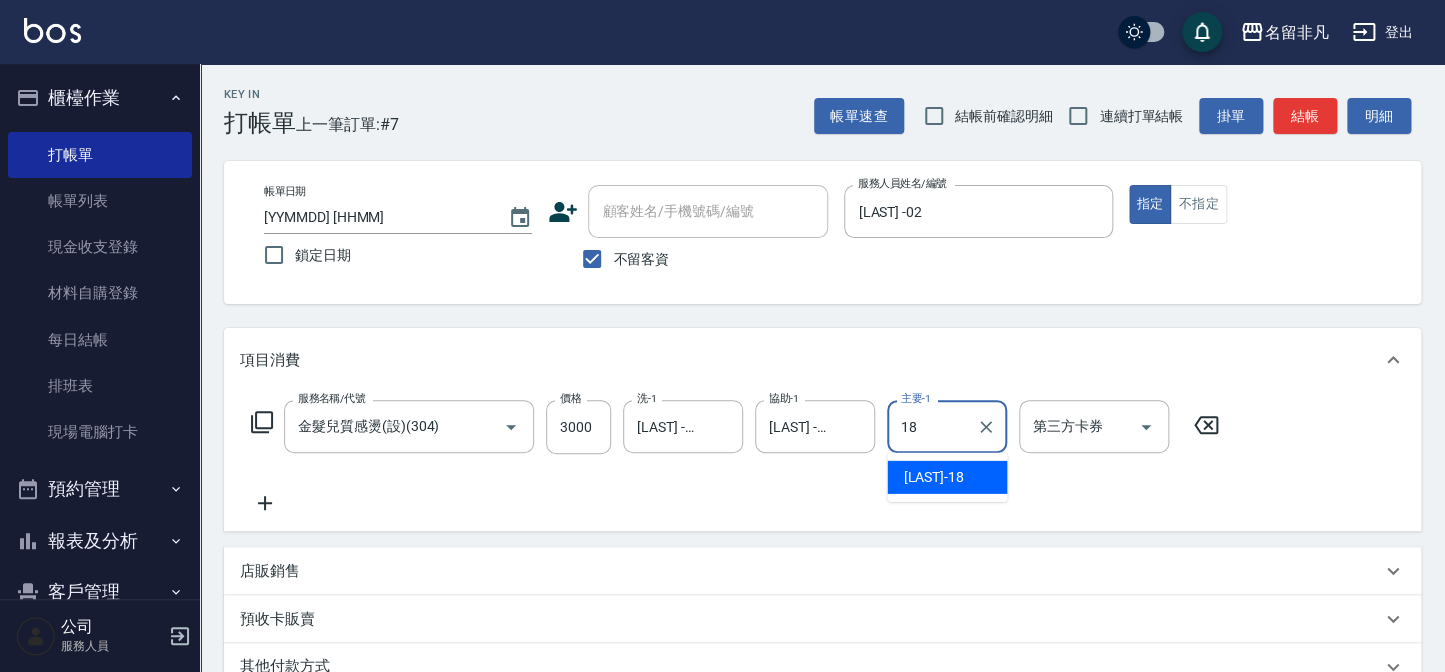 type on "[LAST] -18" 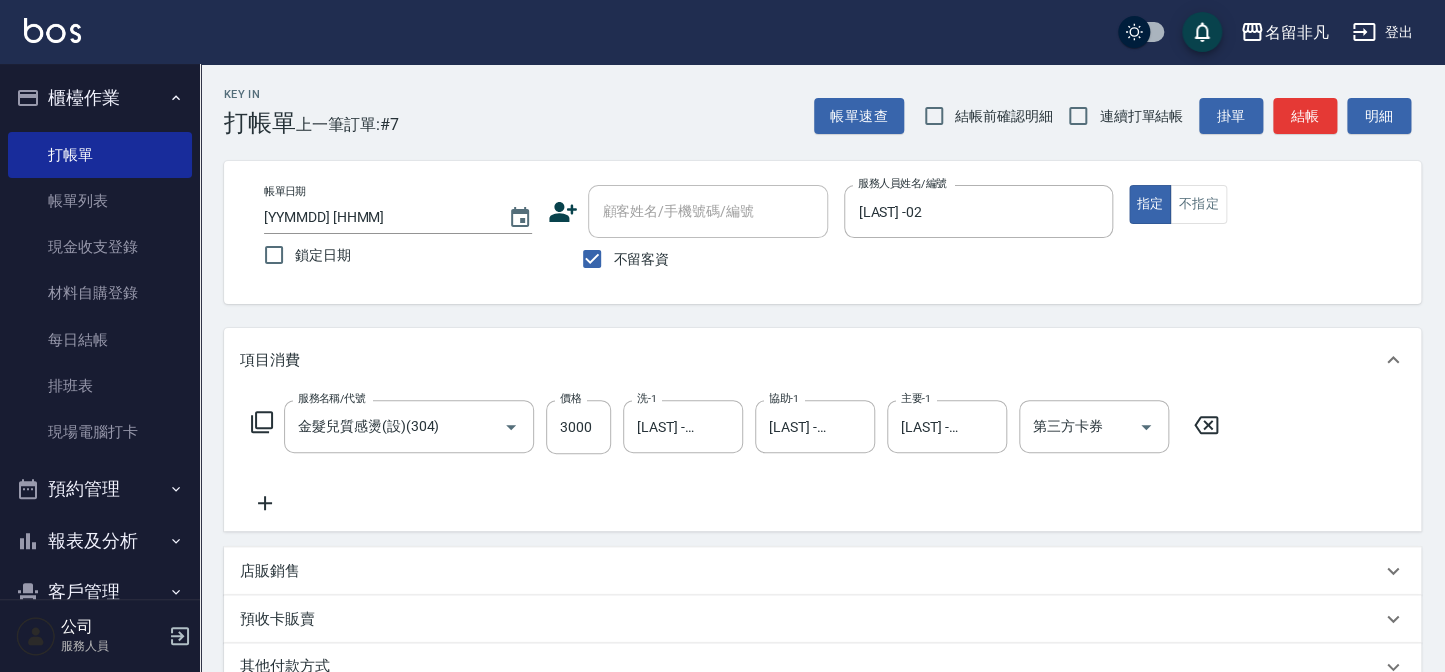 click 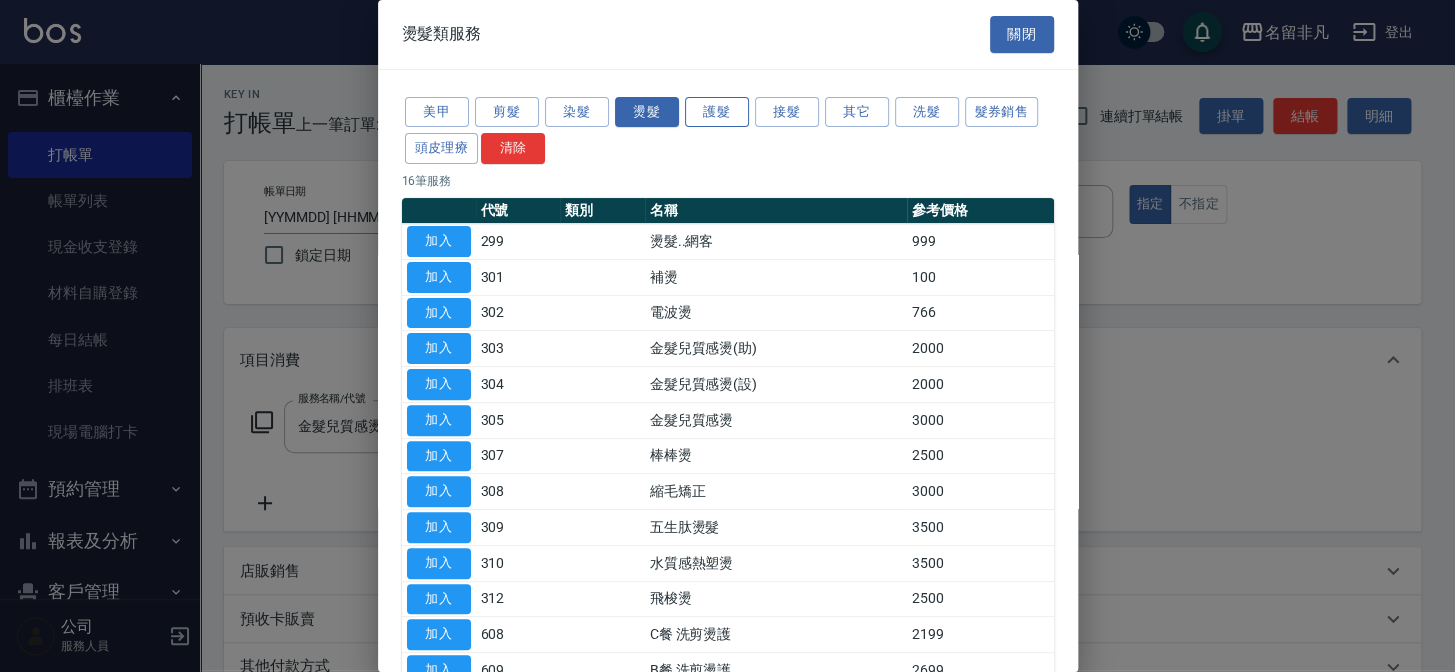 click on "護髮" at bounding box center [717, 112] 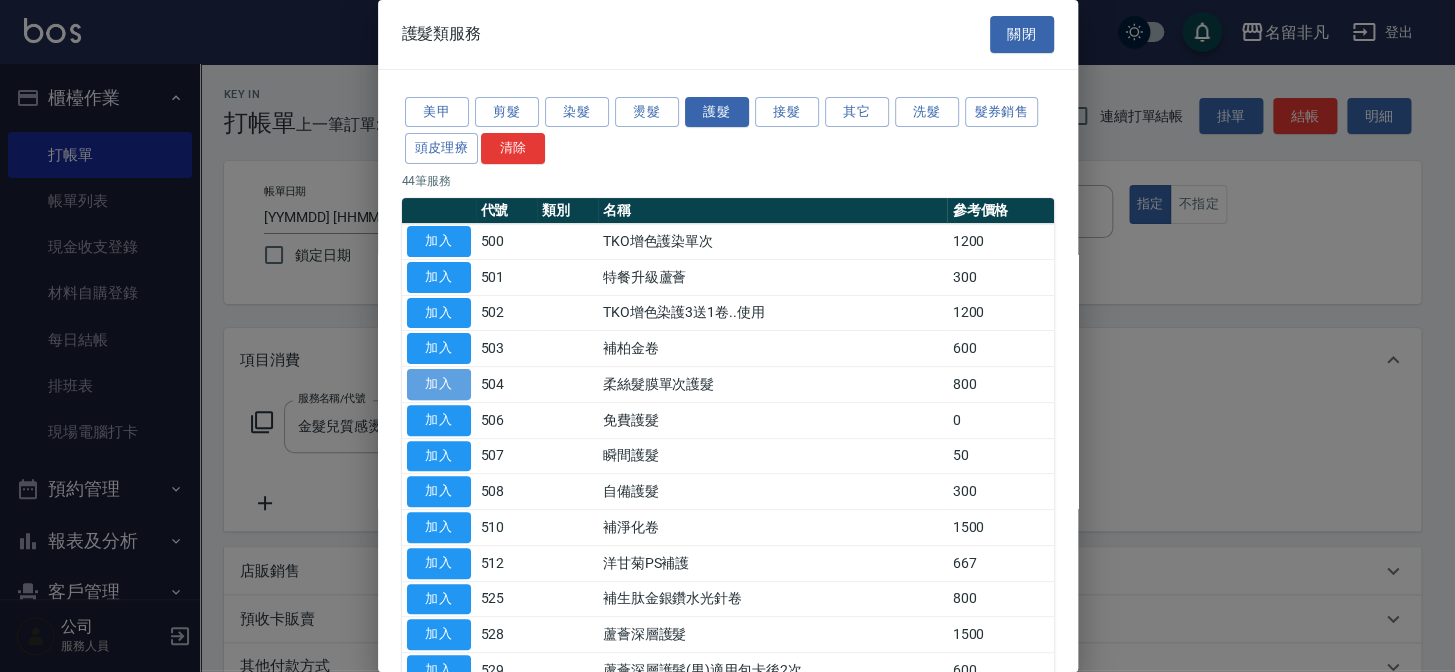 click on "加入" at bounding box center (439, 384) 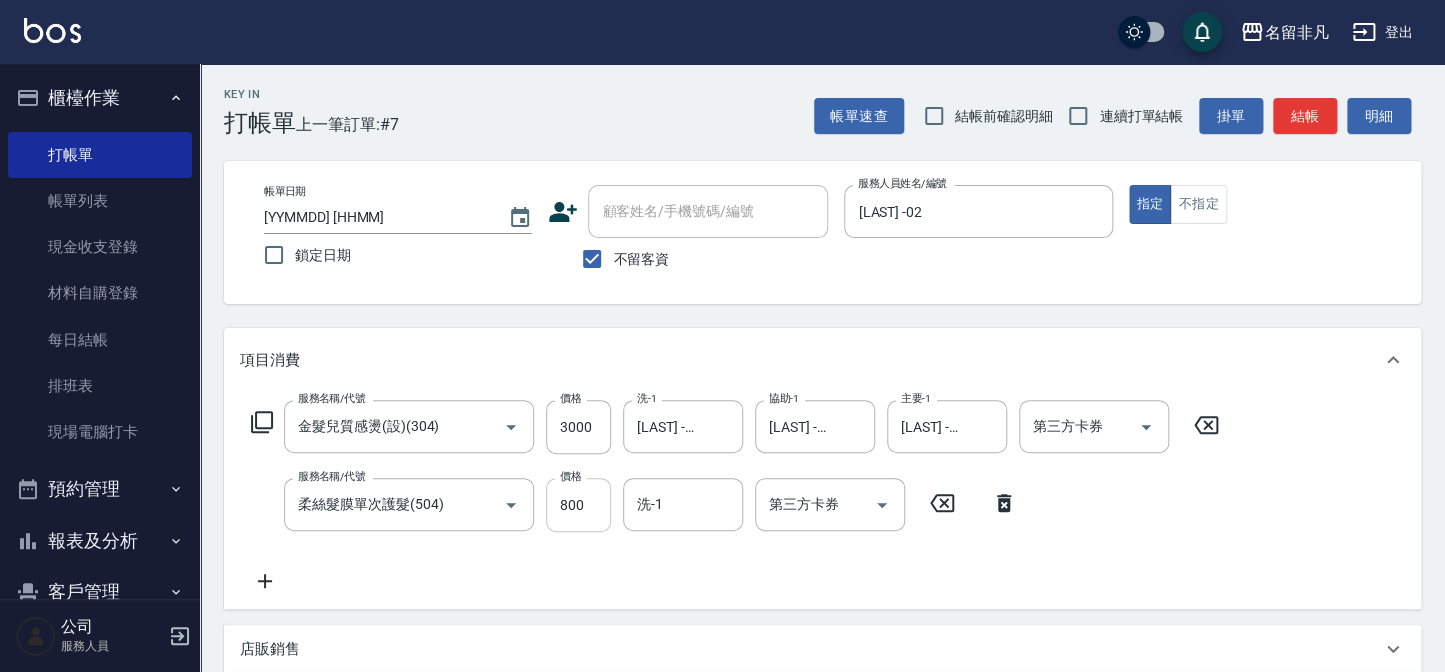 click on "800" at bounding box center (578, 505) 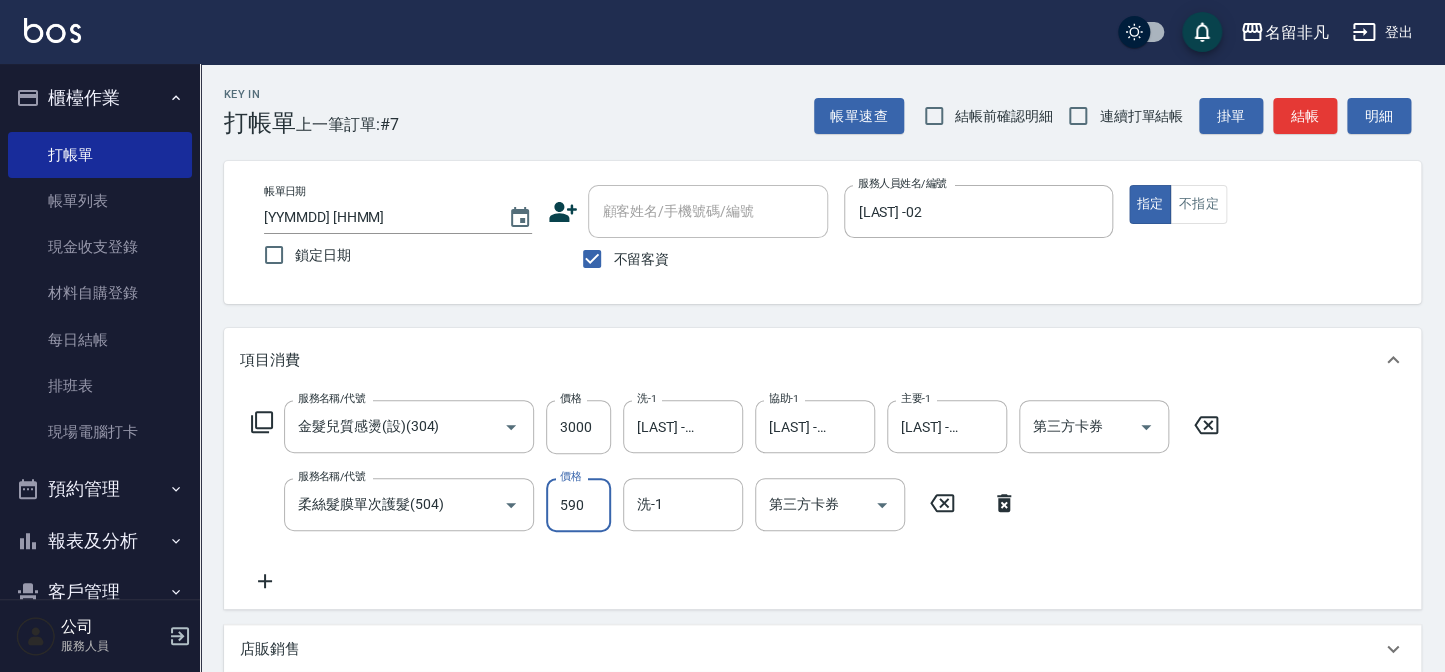 type on "590" 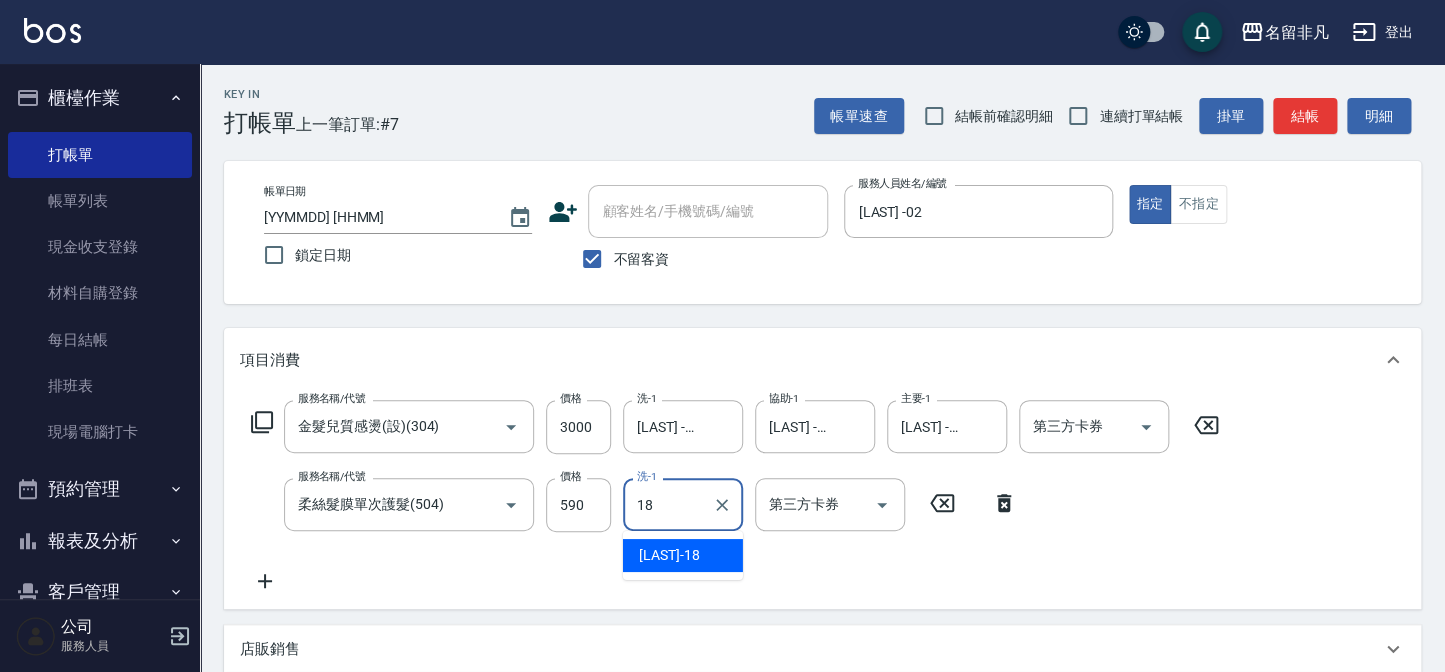 type on "[LAST] -18" 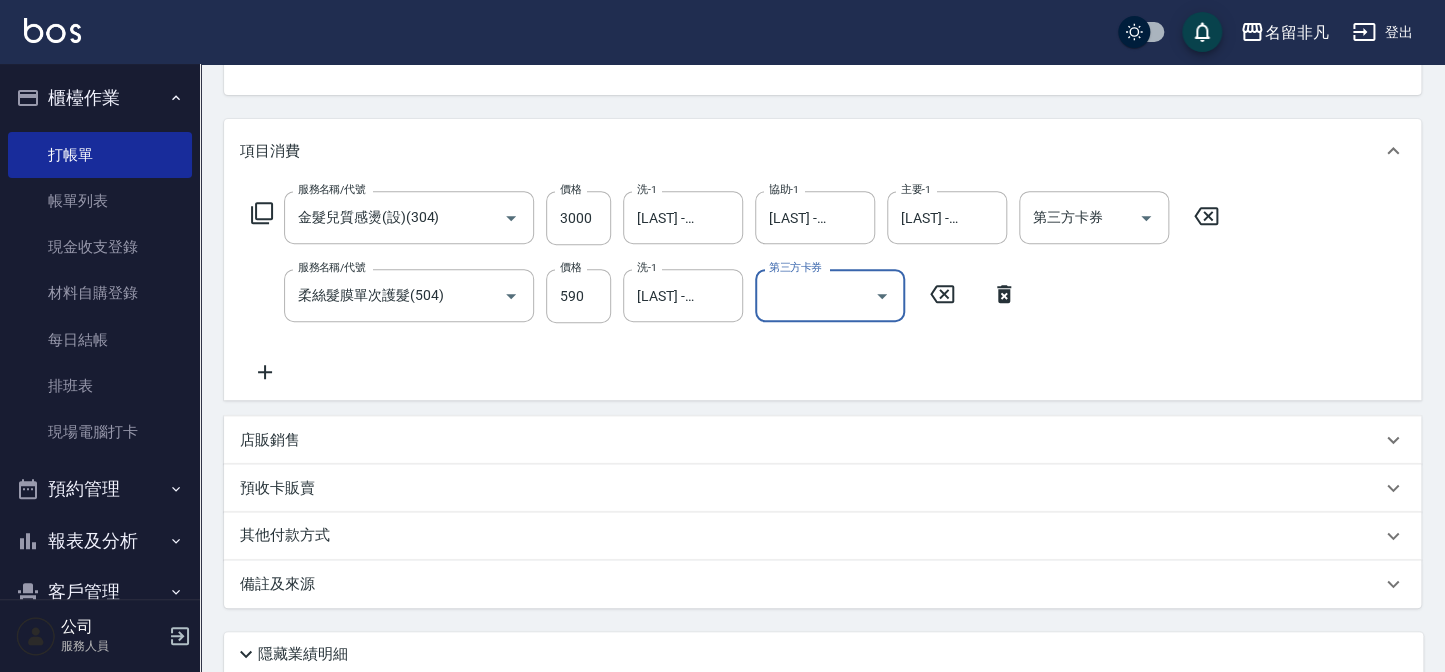 scroll, scrollTop: 363, scrollLeft: 0, axis: vertical 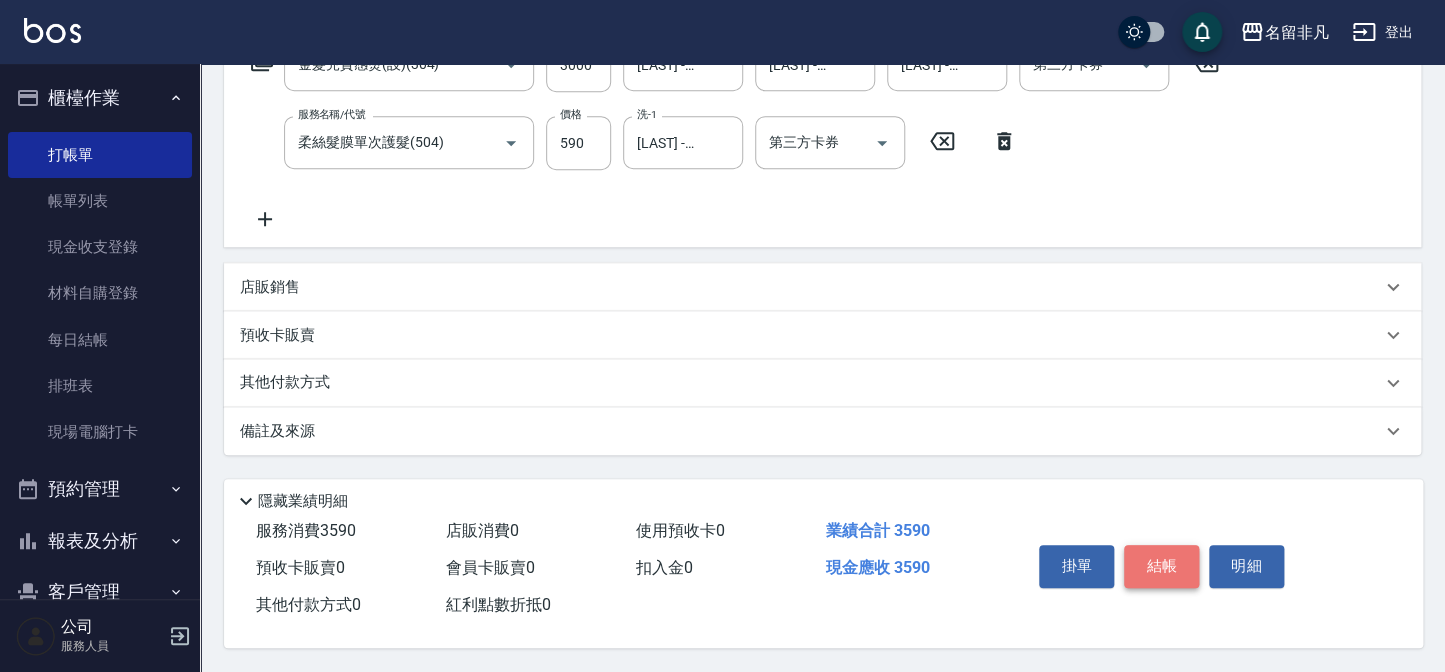 click on "結帳" at bounding box center (1161, 566) 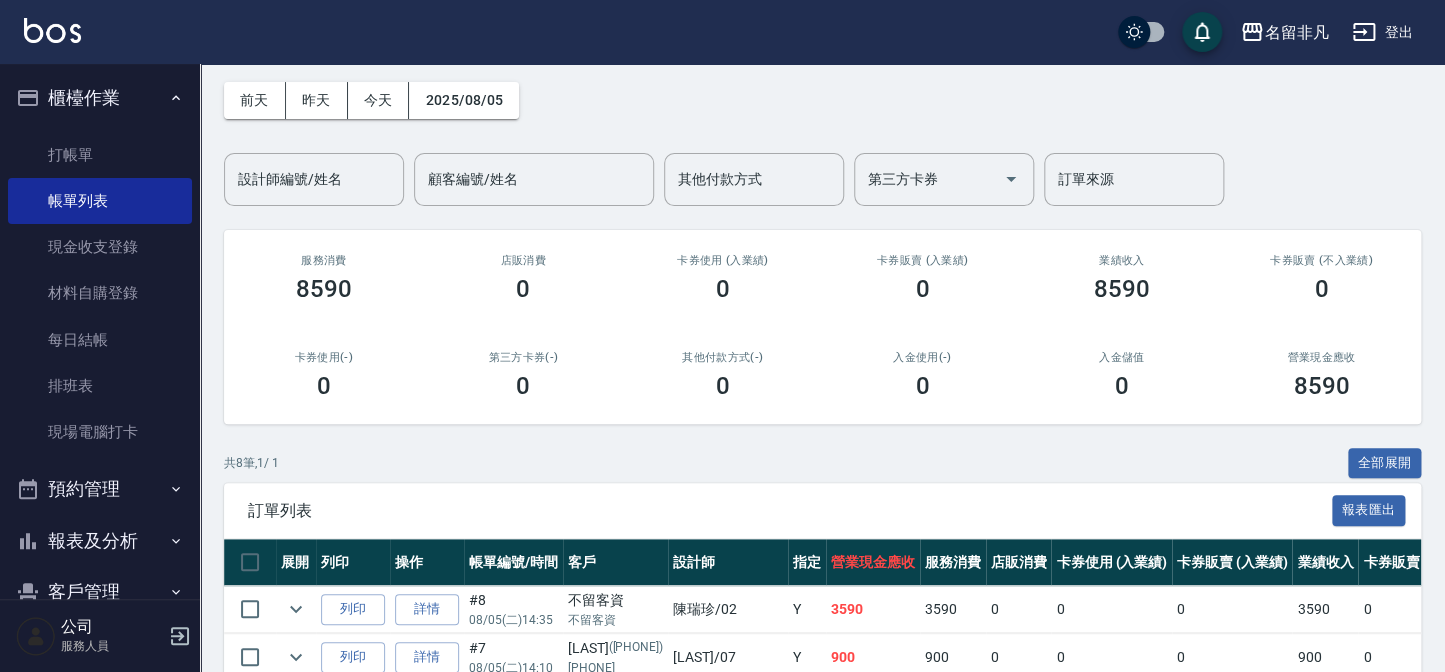 scroll, scrollTop: 181, scrollLeft: 0, axis: vertical 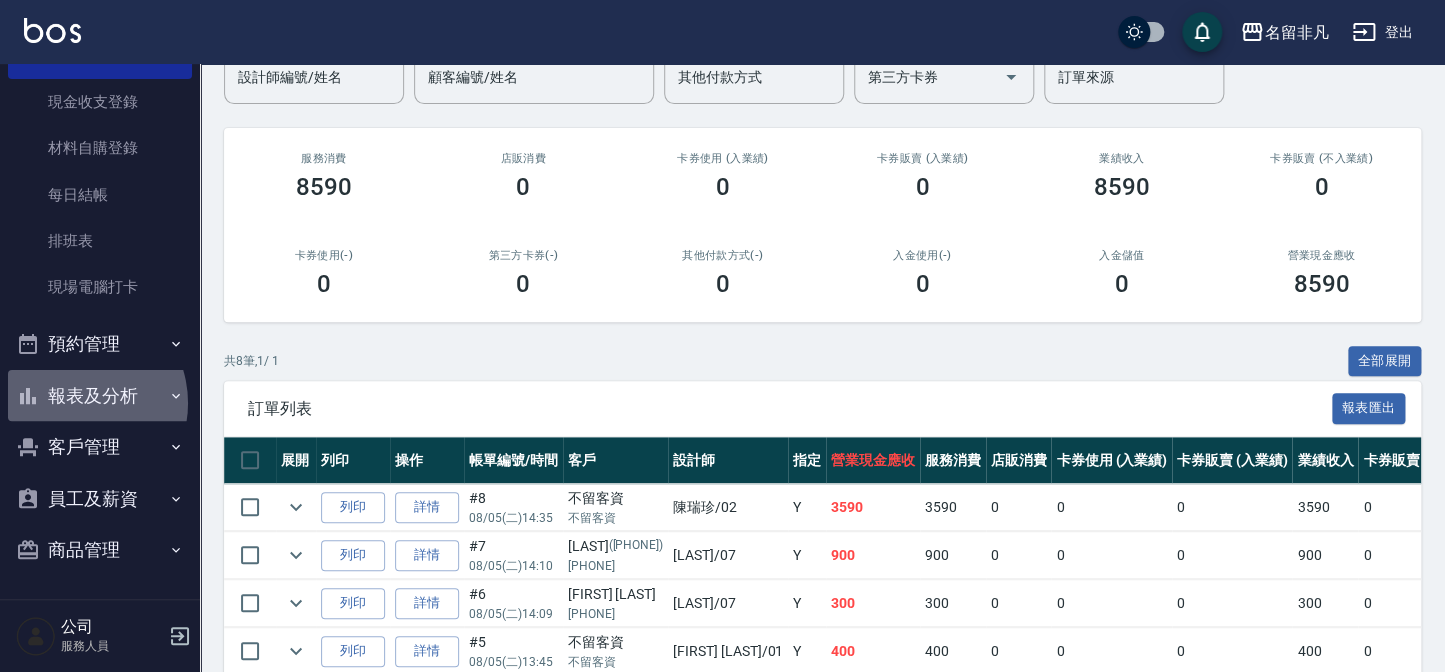 click on "報表及分析" at bounding box center (100, 396) 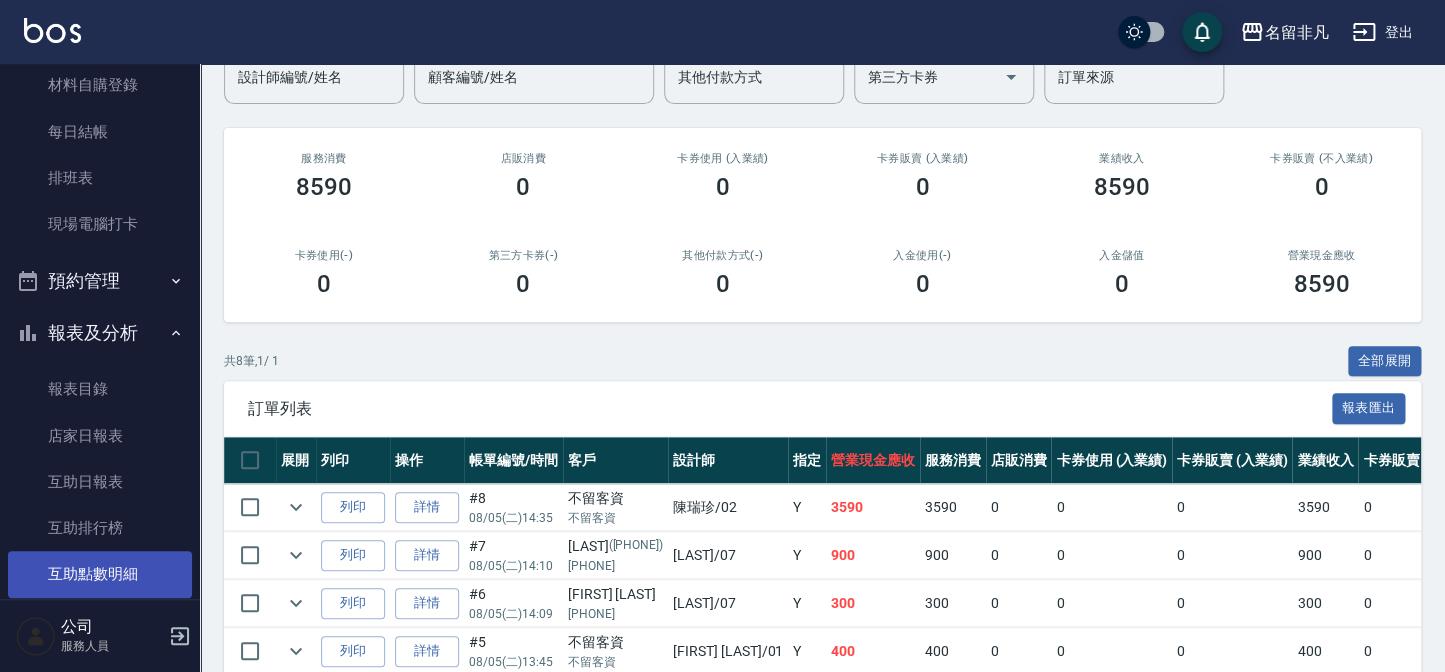 scroll, scrollTop: 236, scrollLeft: 0, axis: vertical 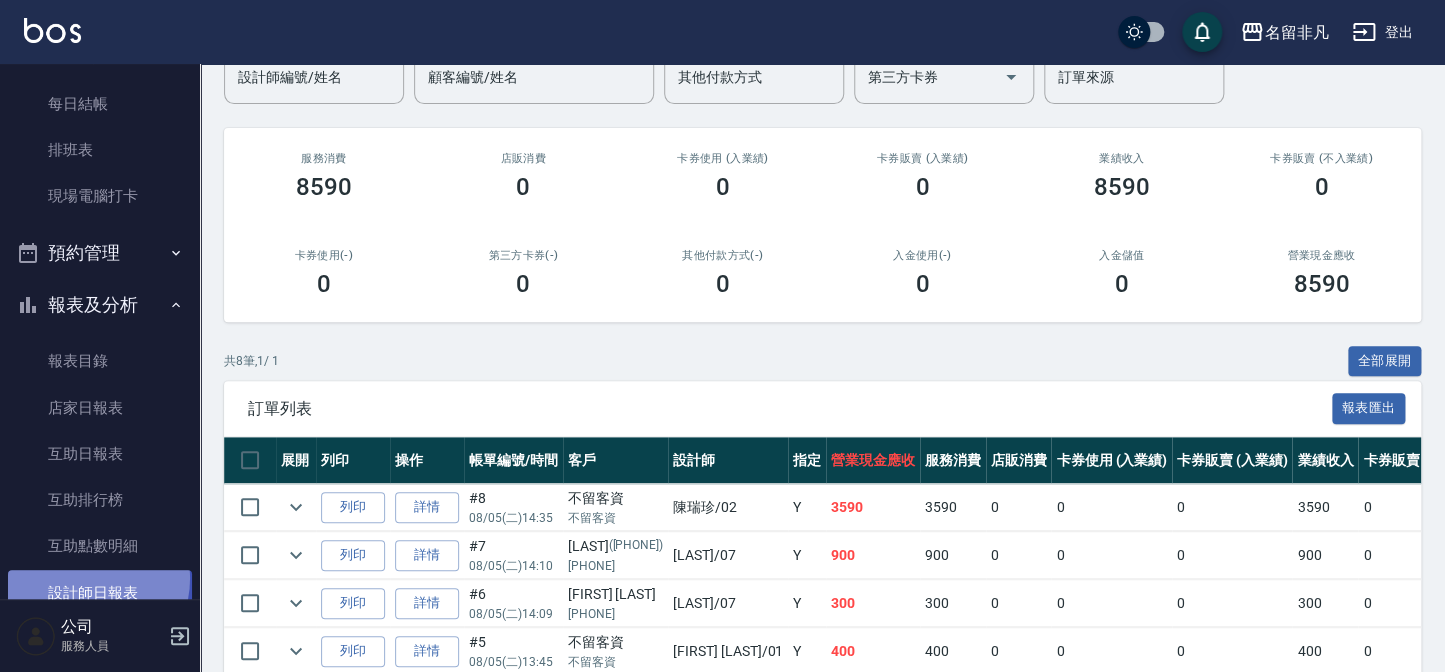 click on "設計師日報表" at bounding box center [100, 593] 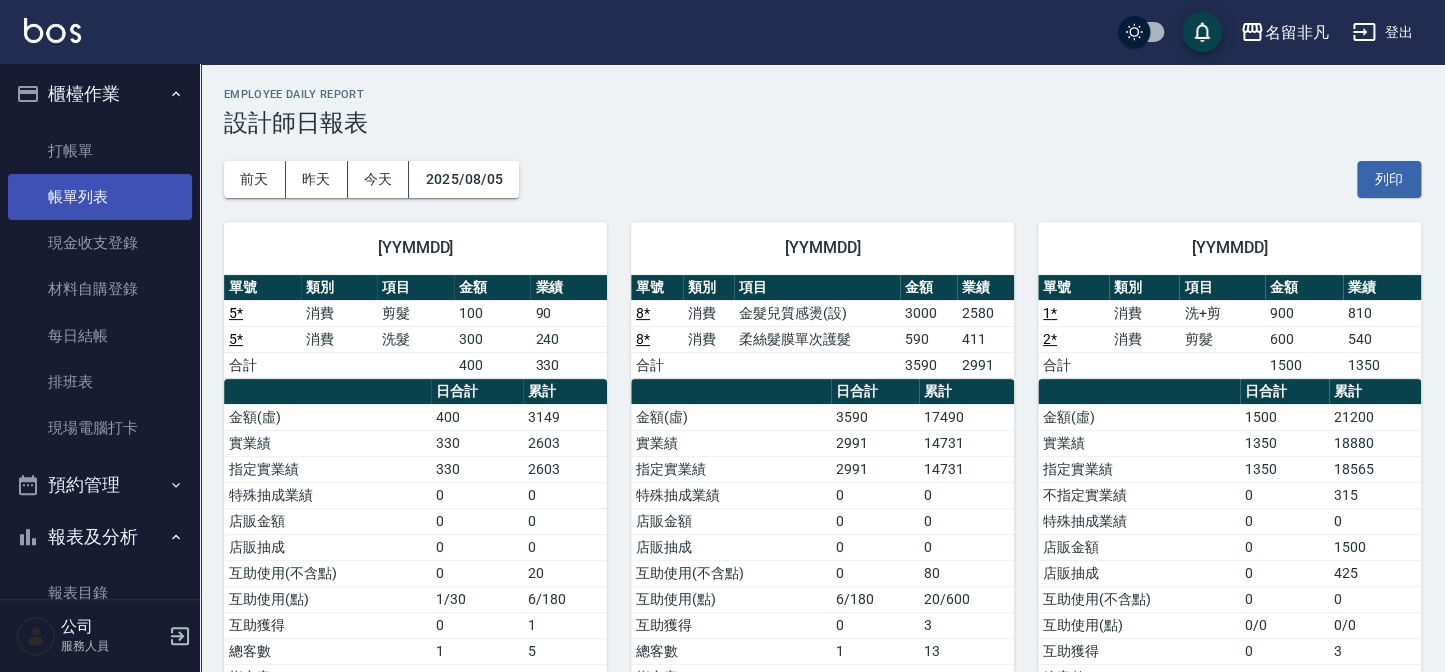 scroll, scrollTop: 0, scrollLeft: 0, axis: both 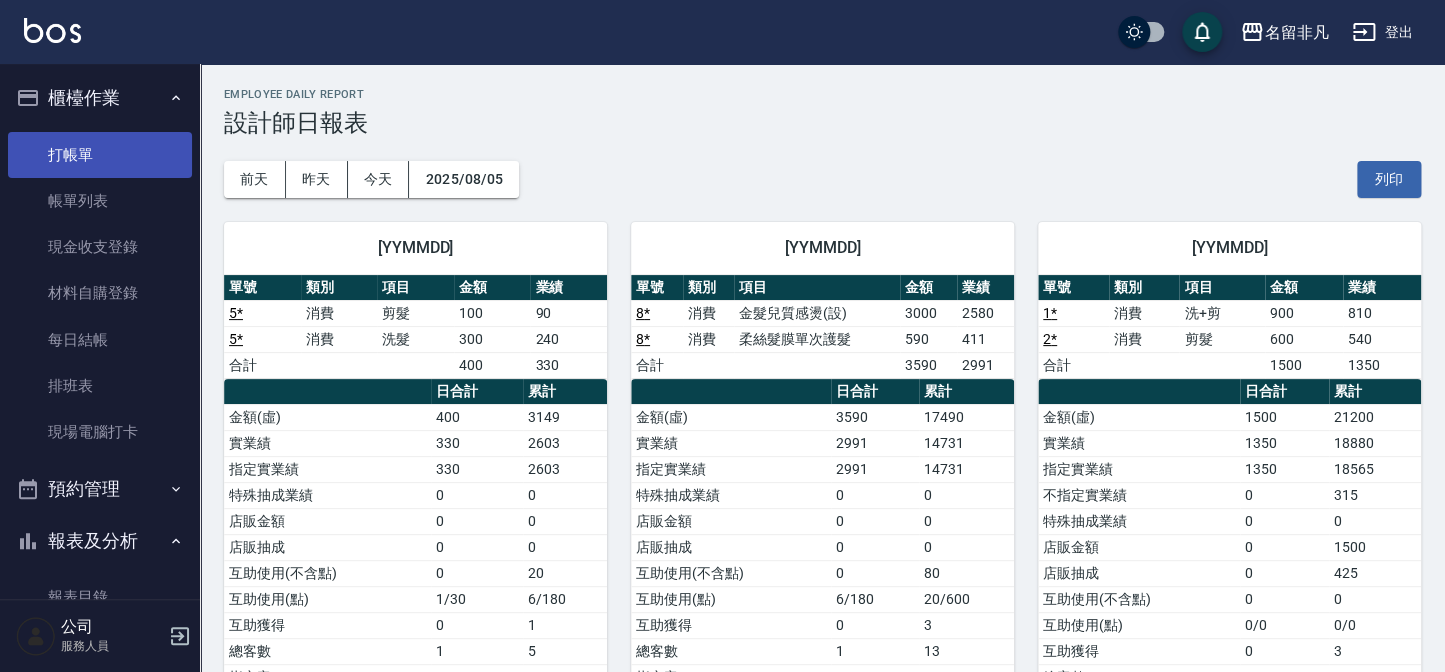 click on "打帳單" at bounding box center [100, 155] 